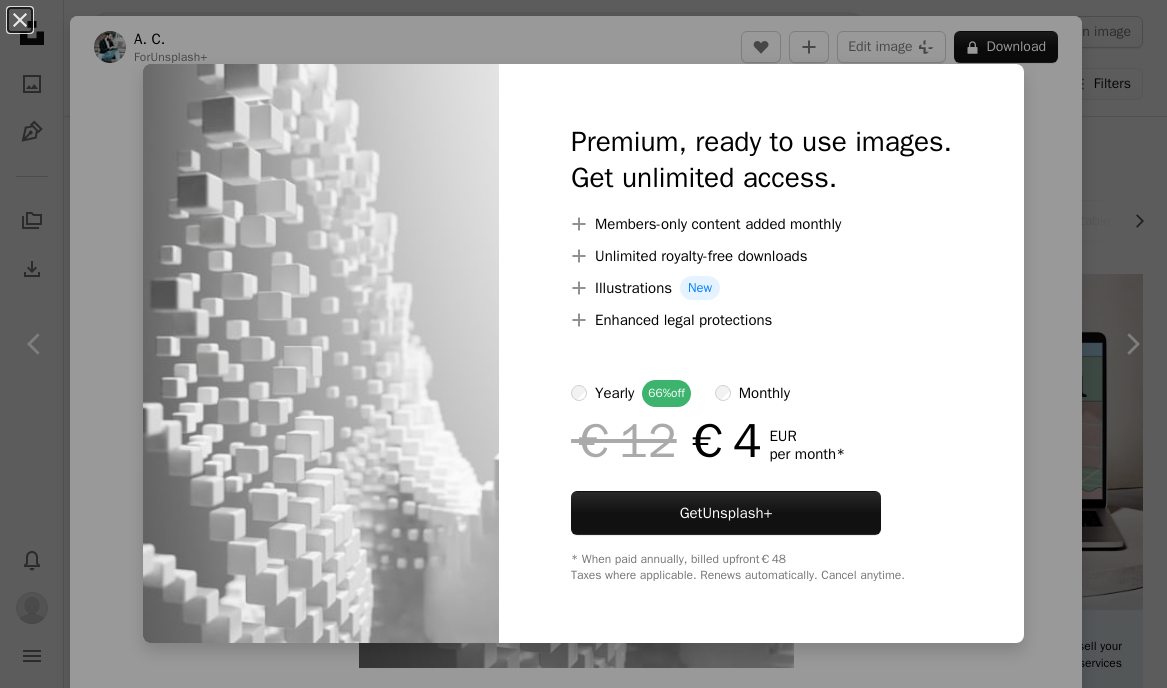scroll, scrollTop: 2139, scrollLeft: 0, axis: vertical 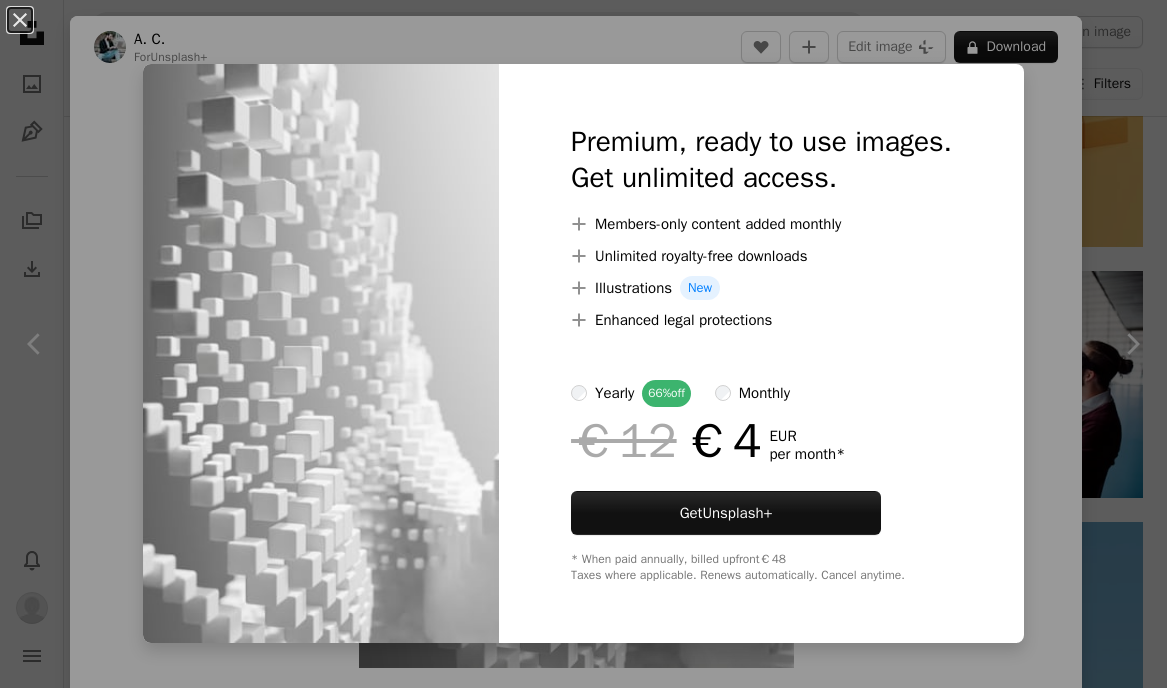 click on "An X shape Premium, ready to use images. Get unlimited access. A plus sign Members-only content added monthly A plus sign Unlimited royalty-free downloads A plus sign Illustrations  New A plus sign Enhanced legal protections yearly 66%  off monthly €12   €4 EUR per month * Get  Unsplash+ * When paid annually, billed upfront  €48 Taxes where applicable. Renews automatically. Cancel anytime." at bounding box center (583, 344) 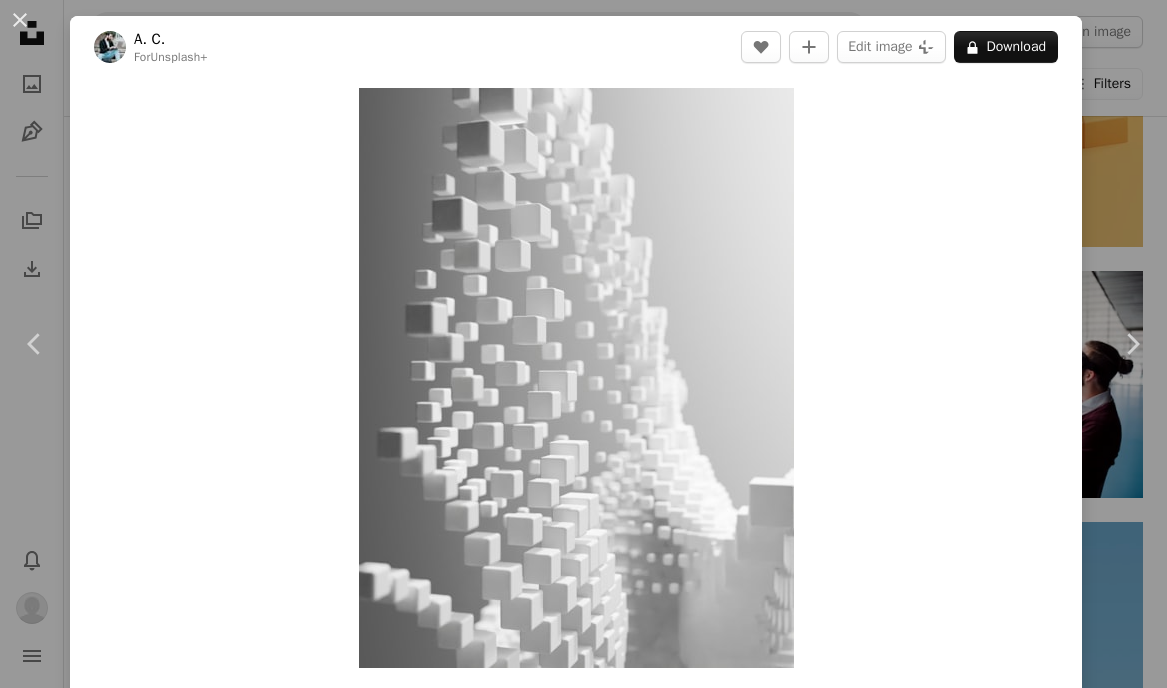 click on "An X shape Chevron left Chevron right A. C. For  Unsplash+ A heart A plus sign Edit image   Plus sign for Unsplash+ A lock   Download Zoom in A forward-right arrow Share More Actions Calendar outlined Published on  October 26, 2022 Safety Licensed under the  Unsplash+ License wallpaper background abstract texture pattern 3d render digital image wallpapers render backgrounds graphics 3d renders From this series Chevron right Plus sign for Unsplash+ Plus sign for Unsplash+ Plus sign for Unsplash+ Plus sign for Unsplash+ Plus sign for Unsplash+ Plus sign for Unsplash+ Plus sign for Unsplash+ Plus sign for Unsplash+ Plus sign for Unsplash+ Plus sign for Unsplash+ Related images Plus sign for Unsplash+ A heart A plus sign Getty Images For  Unsplash+ A lock   Download Plus sign for Unsplash+ A heart A plus sign Getty Images For  Unsplash+ A lock   Download Plus sign for Unsplash+ A heart A plus sign Getty Images For  Unsplash+ A lock   Download Plus sign for Unsplash+ A heart A plus sign [FIRST] [LAST] For  A lock" at bounding box center [583, 344] 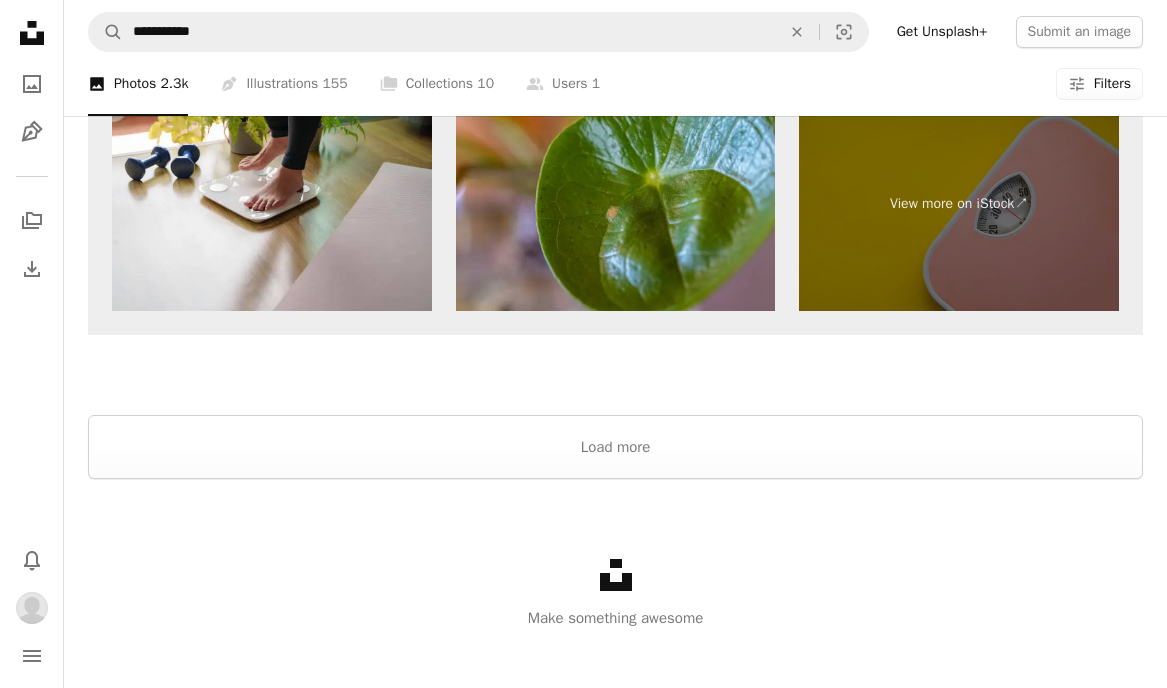 scroll, scrollTop: 6429, scrollLeft: 0, axis: vertical 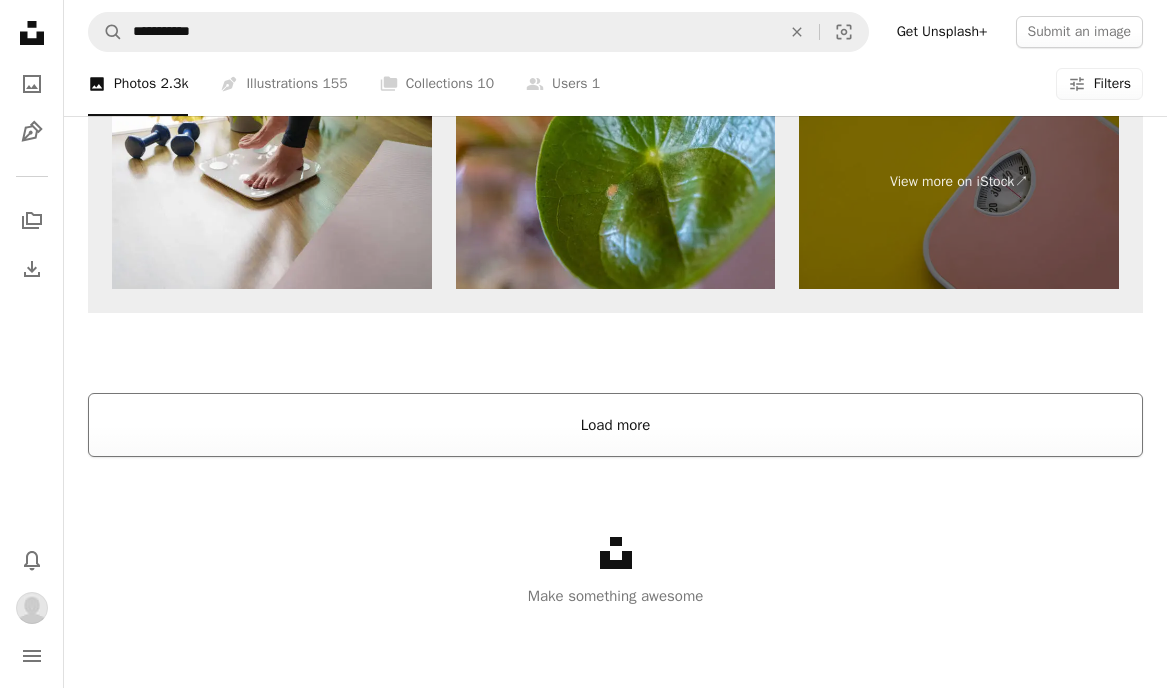 click on "Load more" at bounding box center [615, 425] 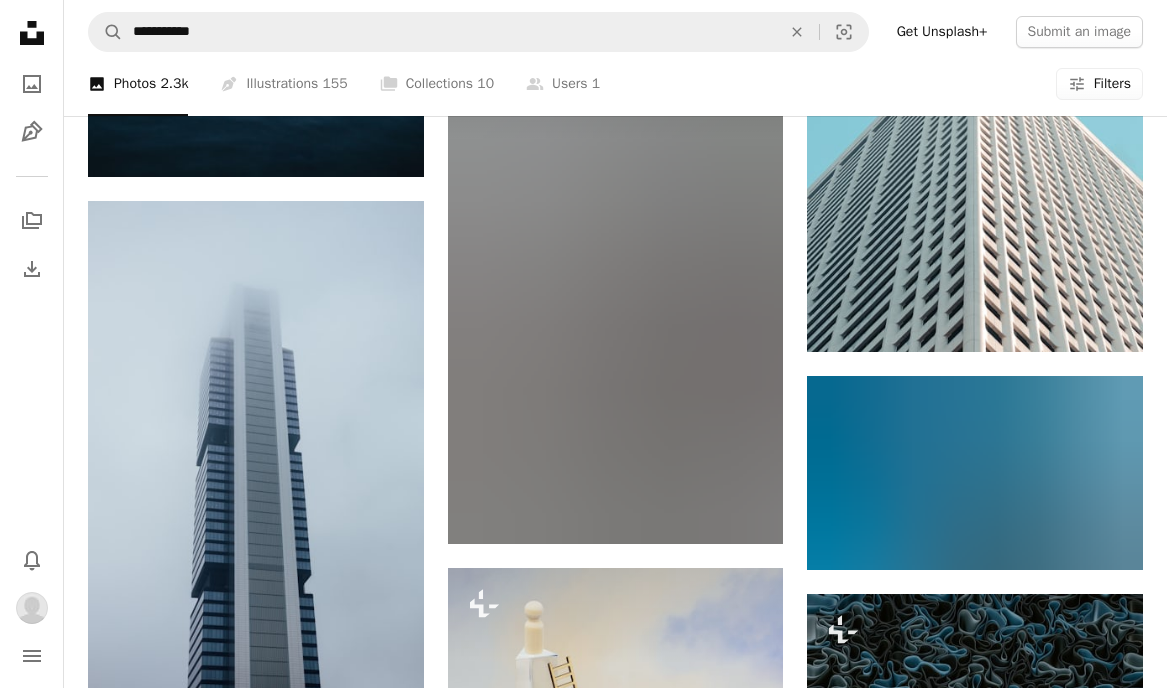 scroll, scrollTop: 12155, scrollLeft: 0, axis: vertical 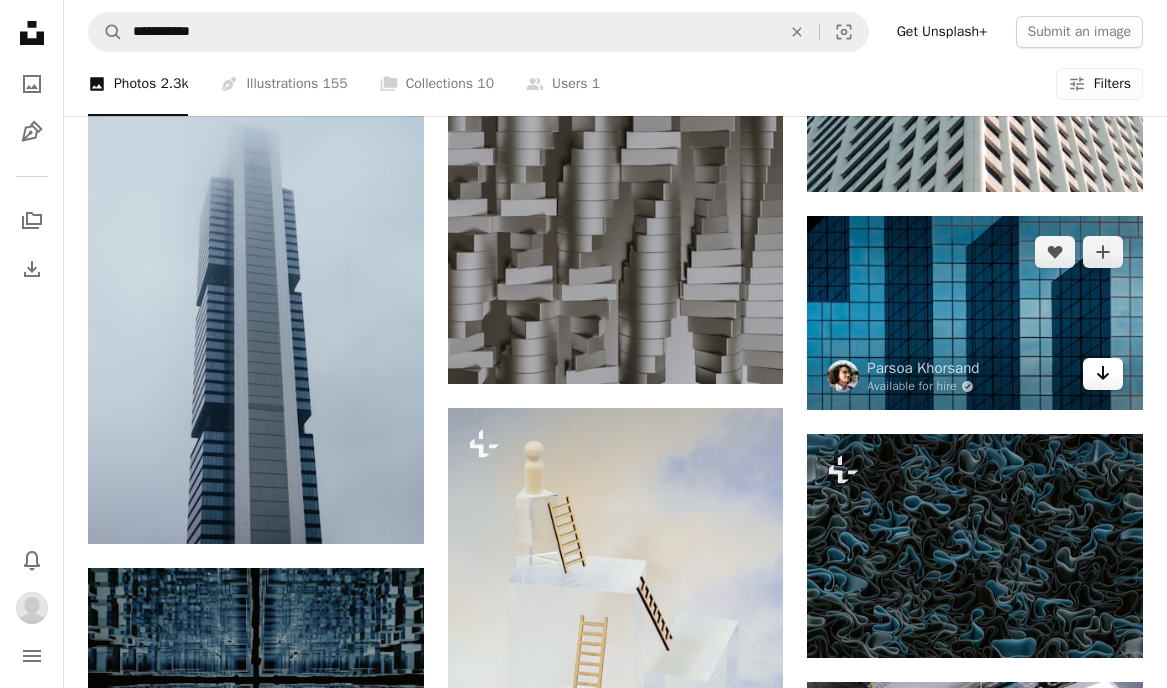click on "Arrow pointing down" at bounding box center (1103, 374) 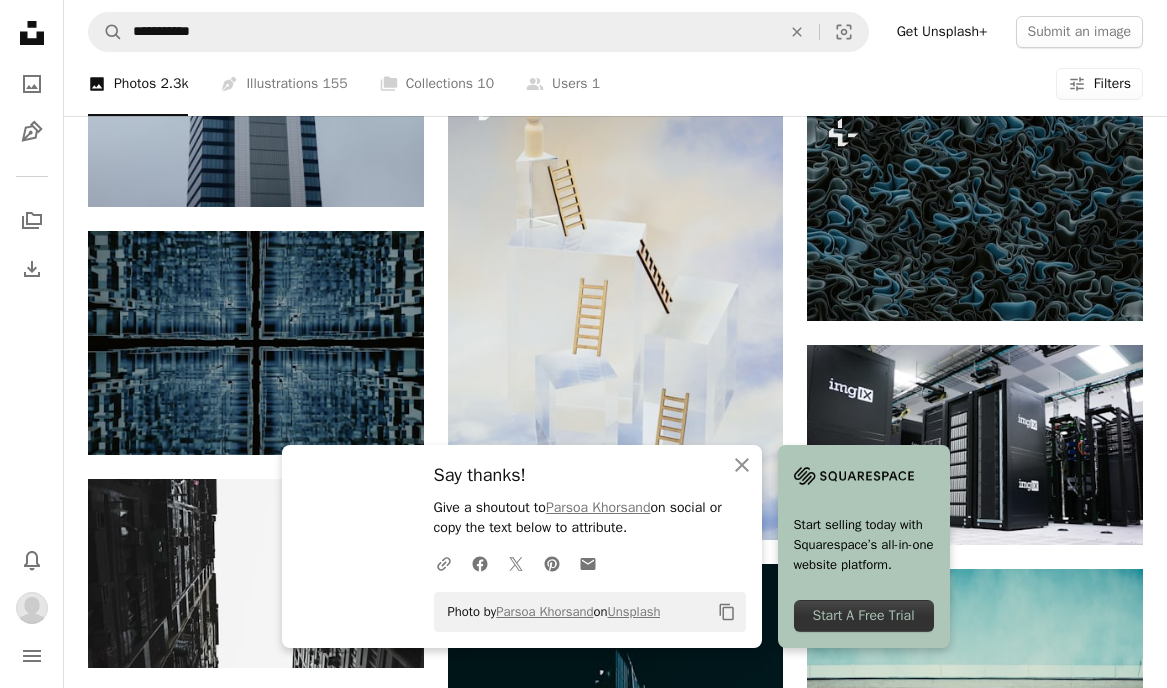 scroll, scrollTop: 12830, scrollLeft: 0, axis: vertical 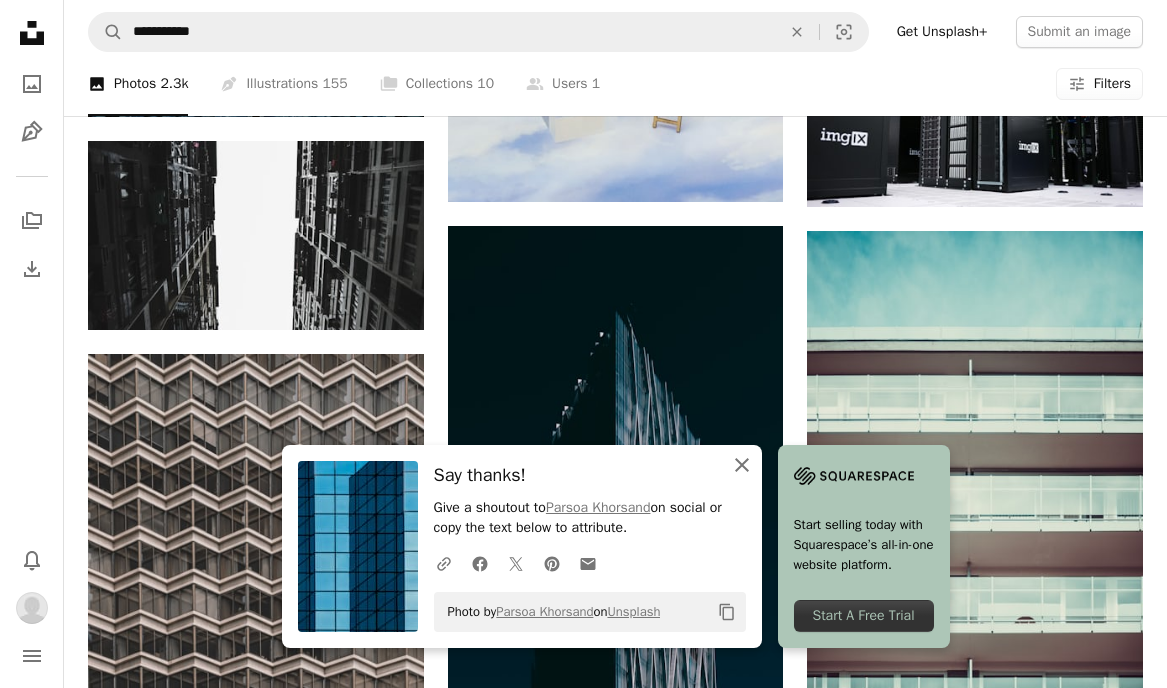 click on "An X shape" 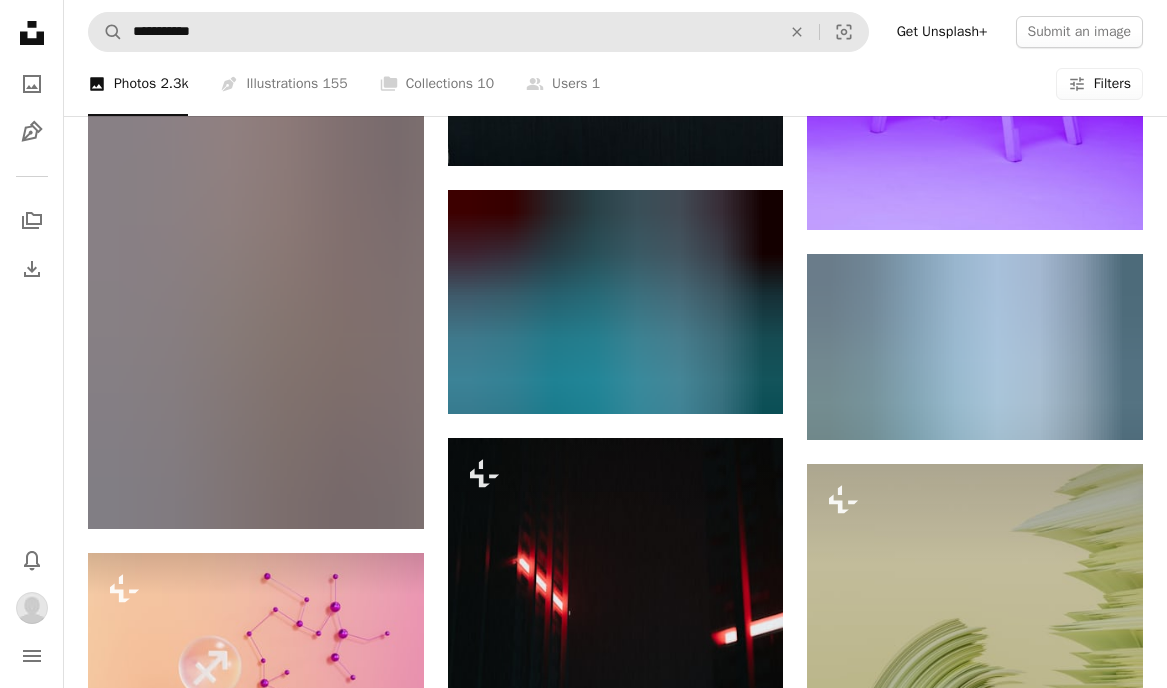 scroll, scrollTop: 45054, scrollLeft: 0, axis: vertical 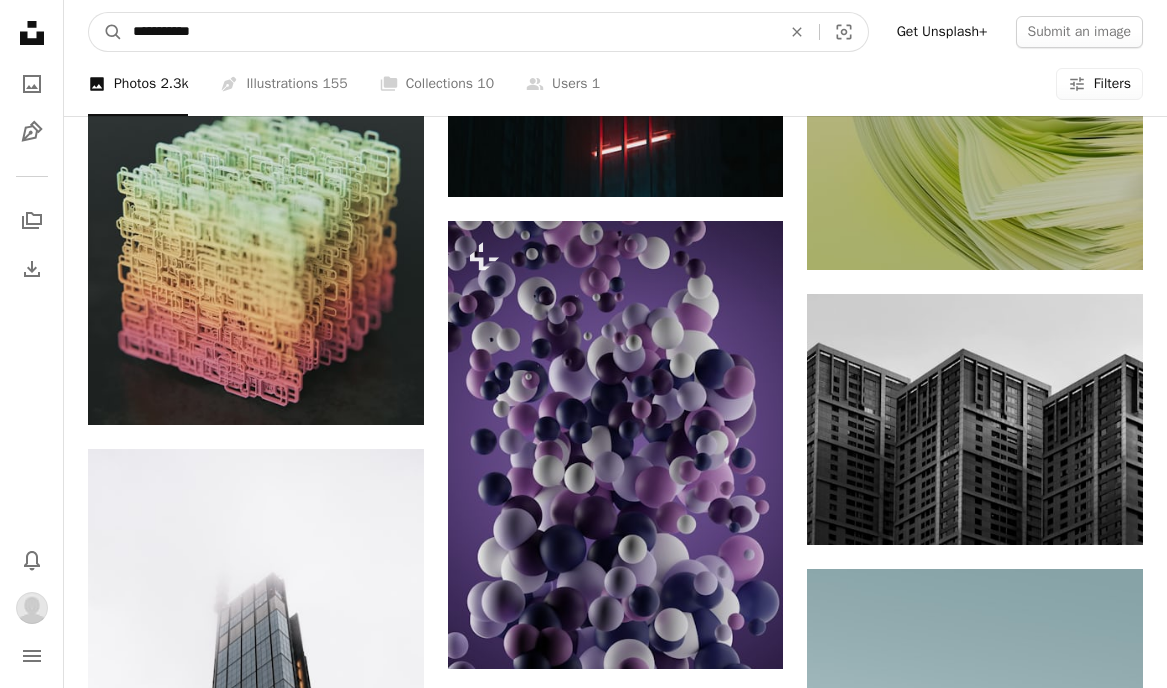 click on "**********" at bounding box center [449, 32] 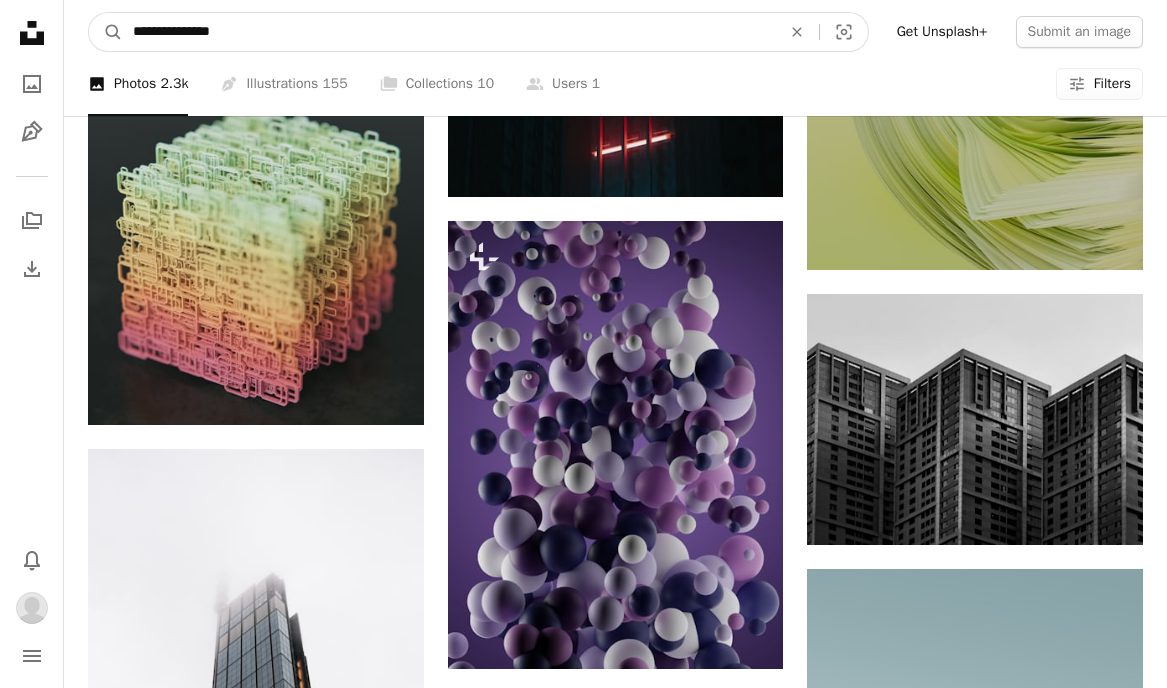 type on "**********" 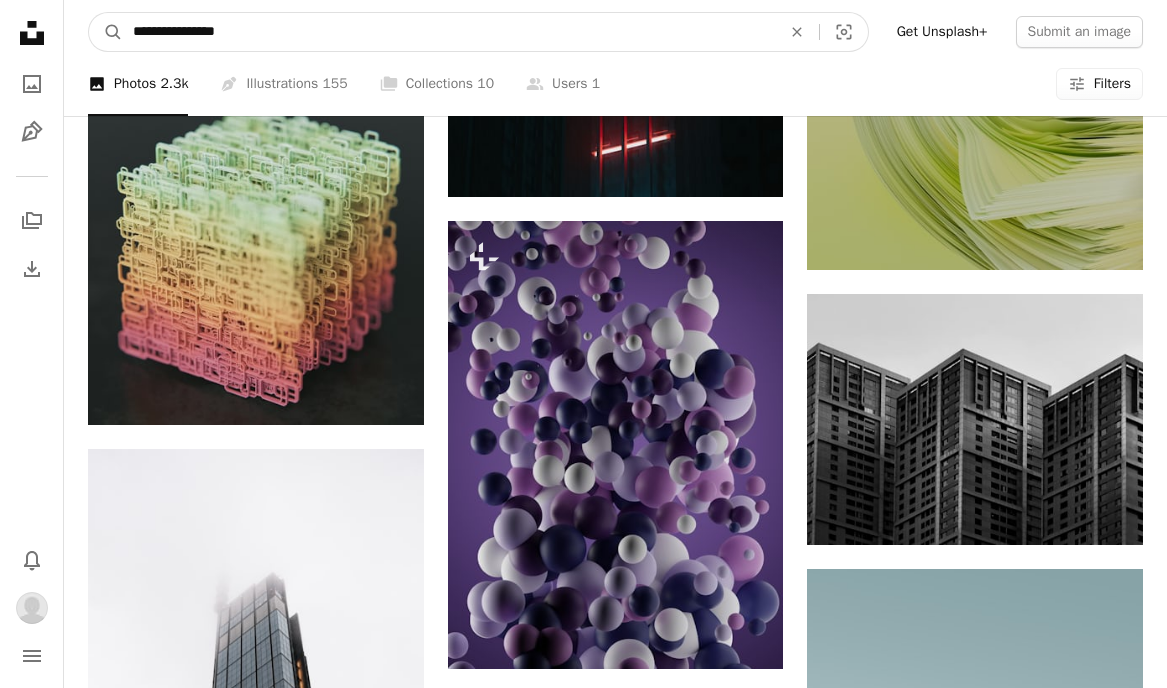 click on "A magnifying glass" at bounding box center [106, 32] 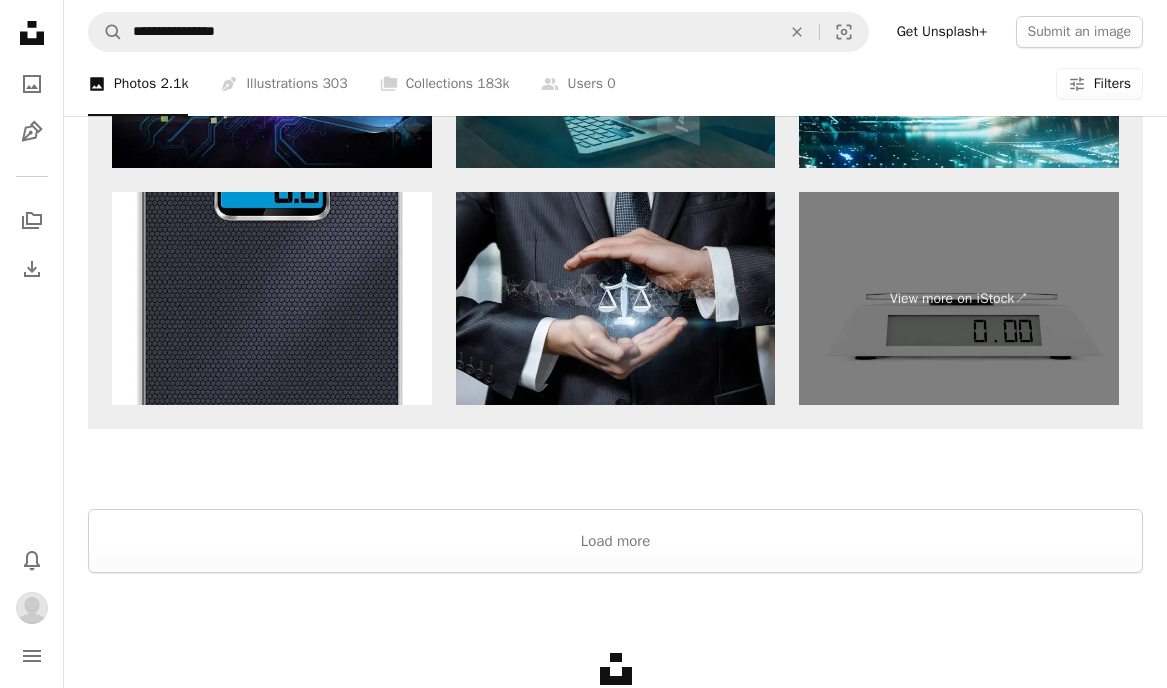 scroll, scrollTop: 3596, scrollLeft: 0, axis: vertical 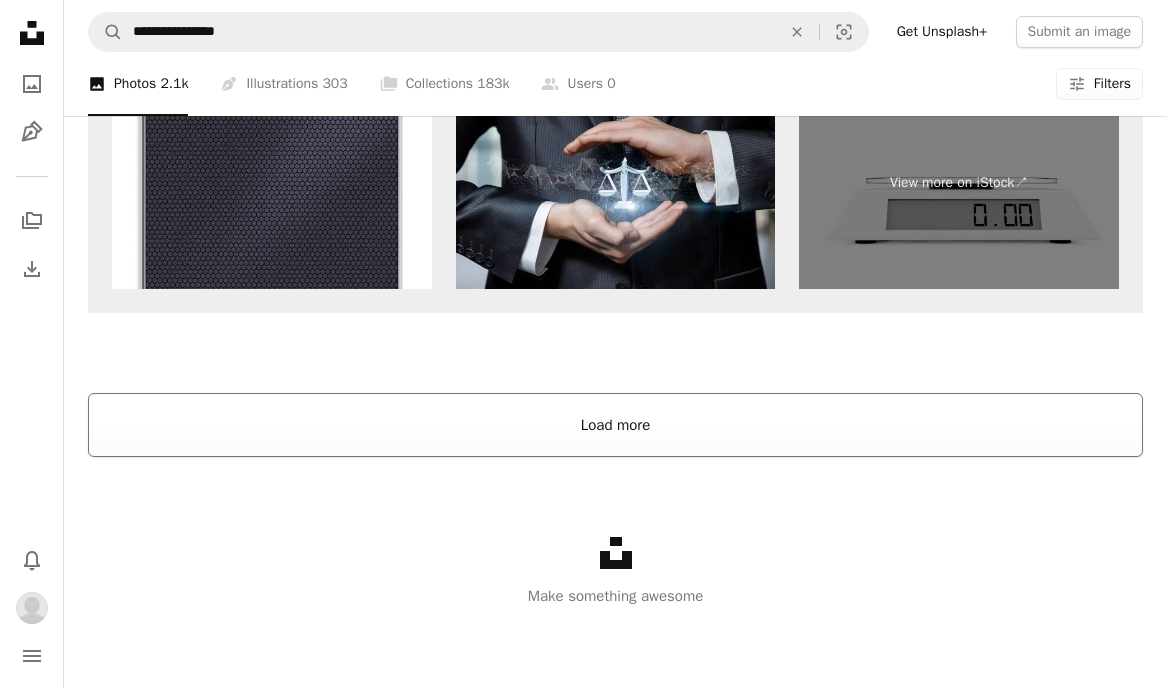 click on "Load more" at bounding box center [615, 425] 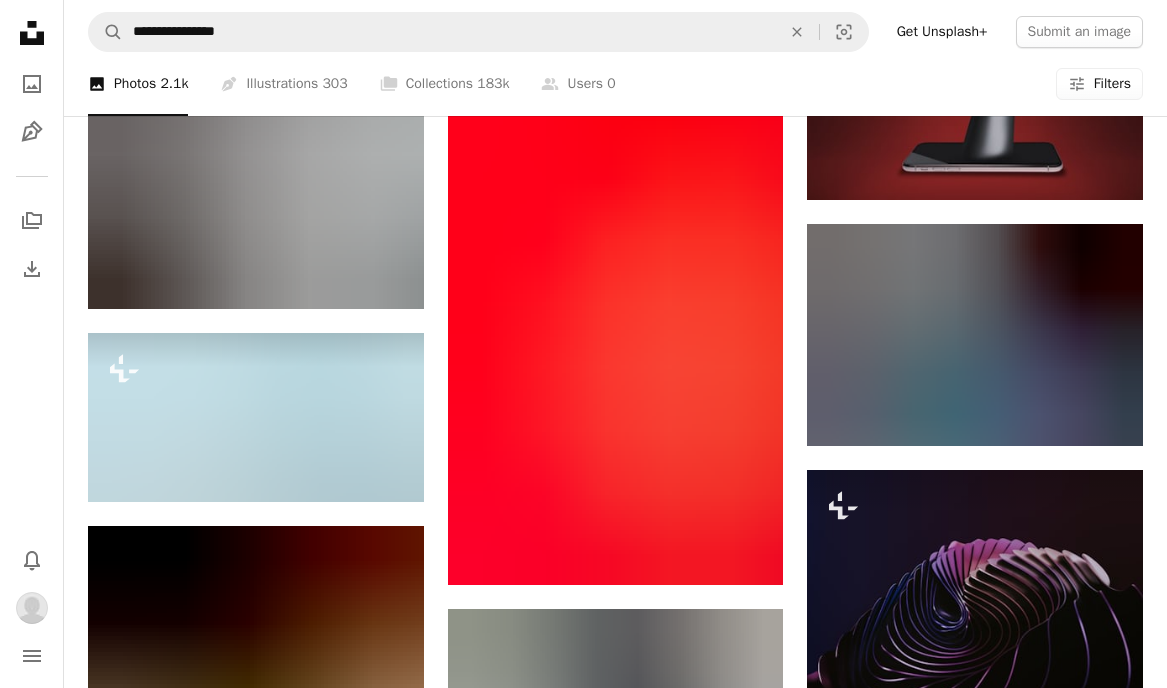scroll, scrollTop: 27900, scrollLeft: 0, axis: vertical 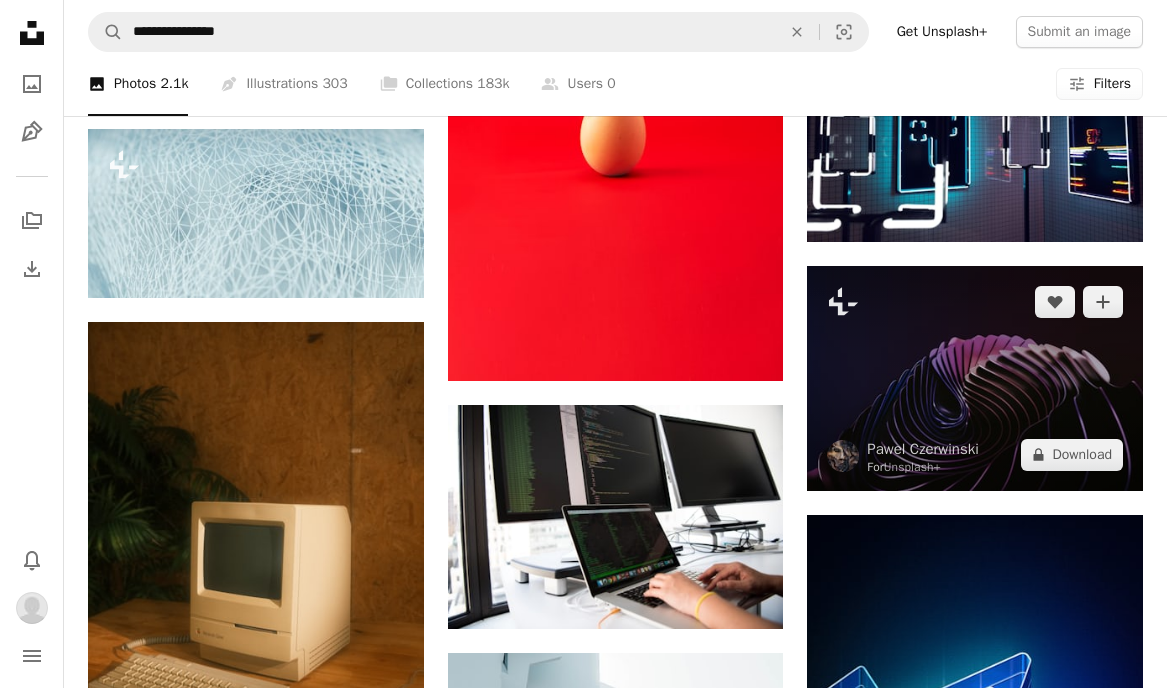click at bounding box center [975, 378] 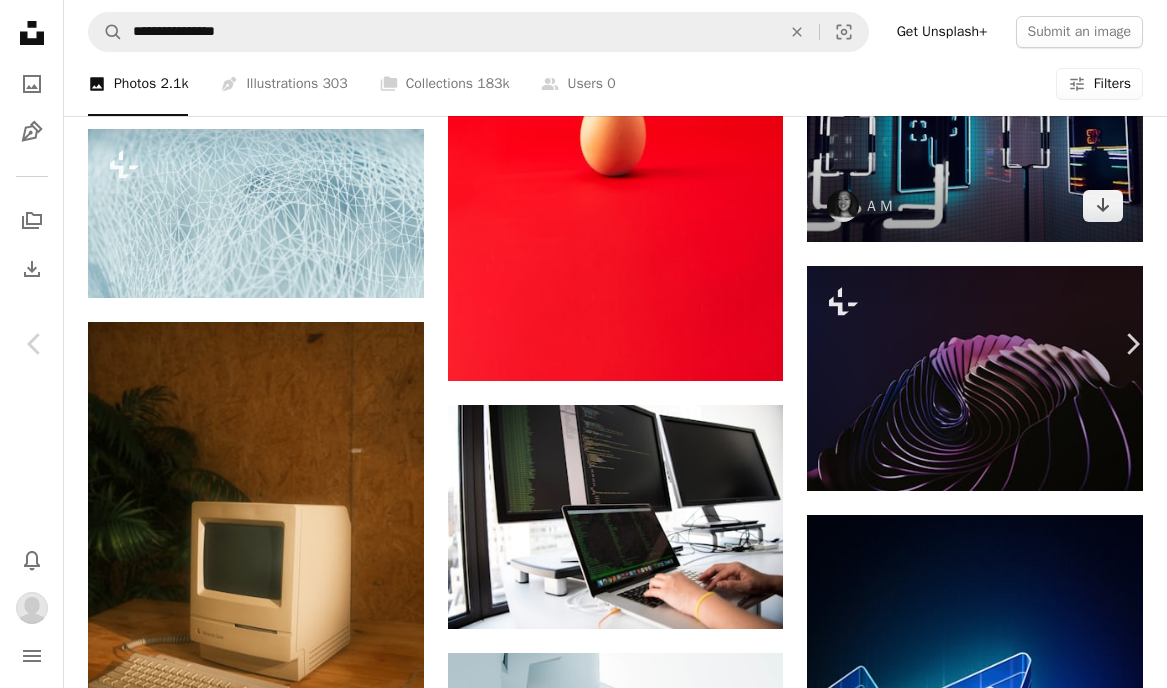 scroll, scrollTop: 0, scrollLeft: 0, axis: both 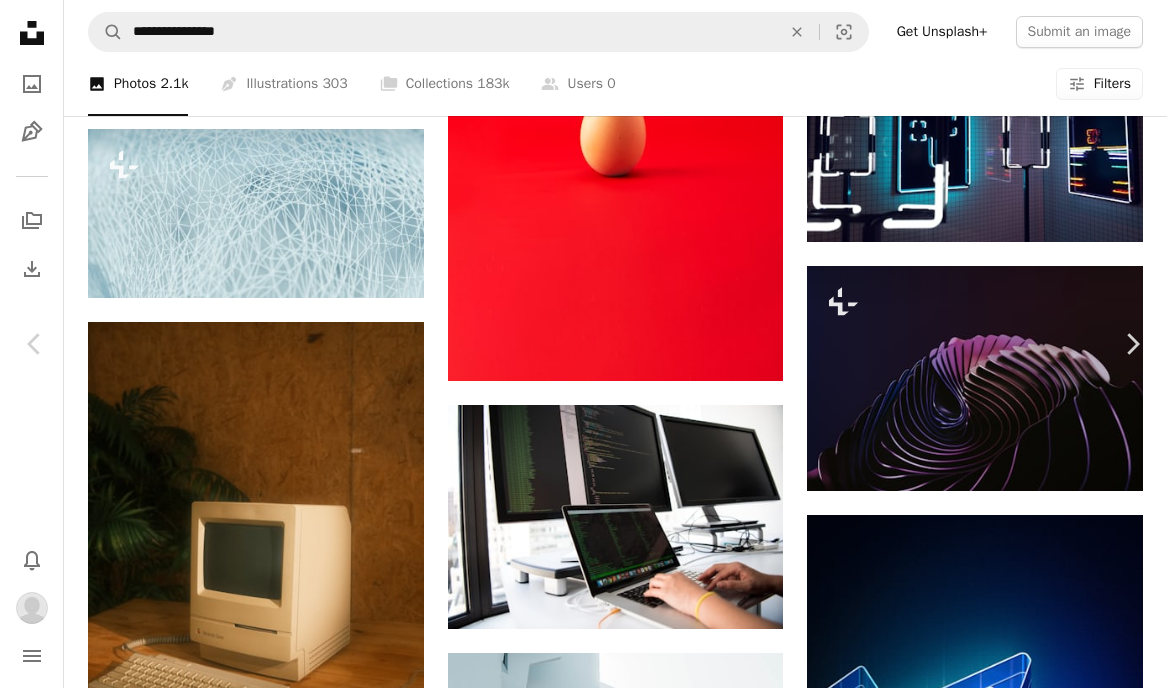 click on "An X shape Chevron left Chevron right [FIRST] [LAST] For  Unsplash+ A heart A plus sign Edit image   Plus sign for Unsplash+ A lock   Download Zoom in Featured in Photos A forward-right arrow Share More Actions 3D render (Blender 3.3) Calendar outlined Published on  November 8, 2022 Safety Licensed under the  Unsplash+ License wallpaper background abstract texture dark pattern gradient colorful purple digital image render graphics horizontal wallpaper vibrant blender cgi From this series Chevron right Plus sign for Unsplash+ Plus sign for Unsplash+ Plus sign for Unsplash+ Plus sign for Unsplash+ Plus sign for Unsplash+ Plus sign for Unsplash+ Plus sign for Unsplash+ Plus sign for Unsplash+ Plus sign for Unsplash+ Related images Plus sign for Unsplash+ A heart A plus sign [FIRST] [LAST] For  Unsplash+ A lock   Download Plus sign for Unsplash+ A heart A plus sign Point Normal For  Unsplash+ A lock   Download Plus sign for Unsplash+ A heart A plus sign [FIRST] [LAST] For  Unsplash+ A lock   A heart" at bounding box center (583, 3217) 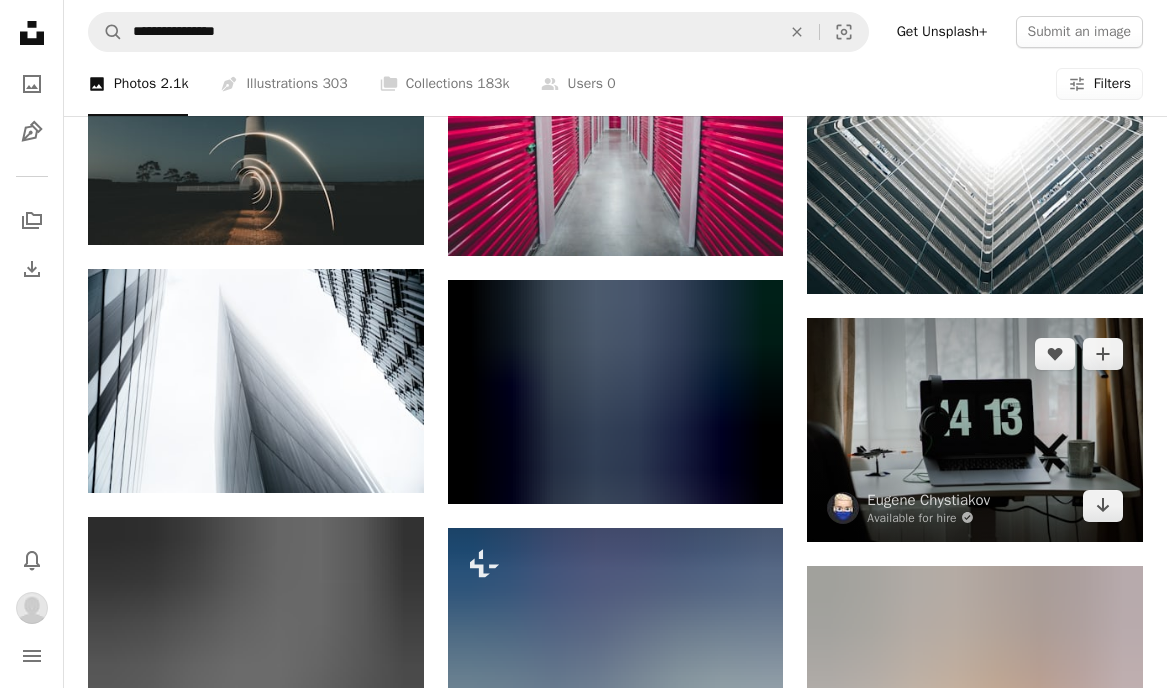 scroll, scrollTop: 37031, scrollLeft: 0, axis: vertical 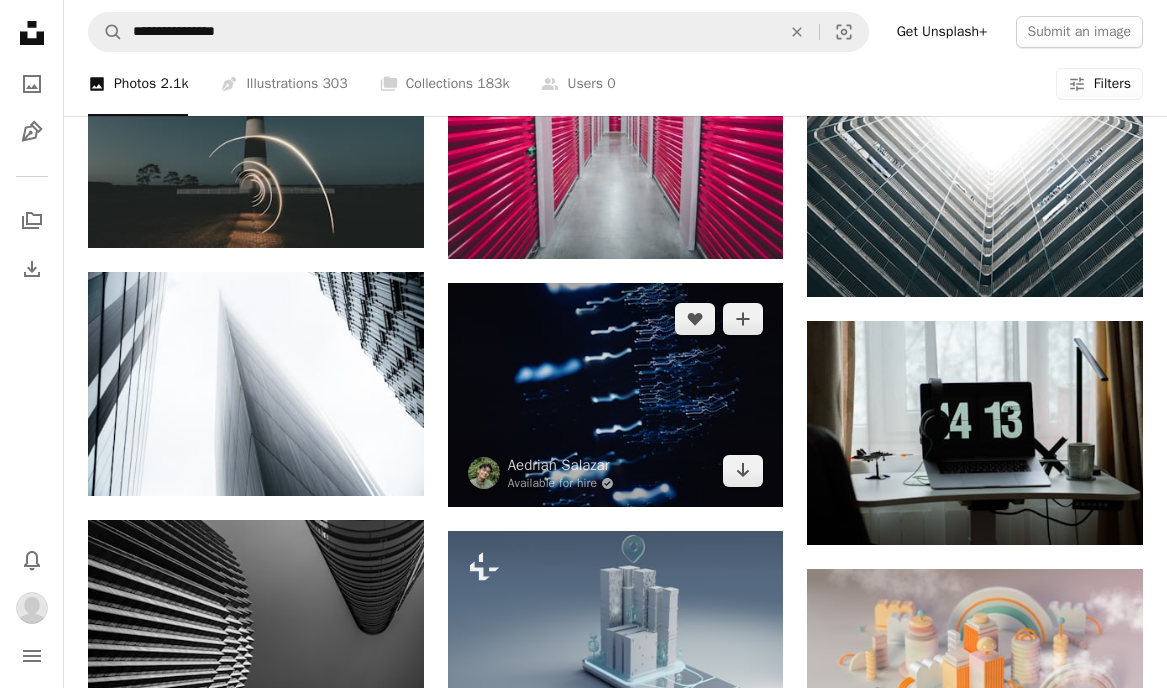 click at bounding box center (616, 395) 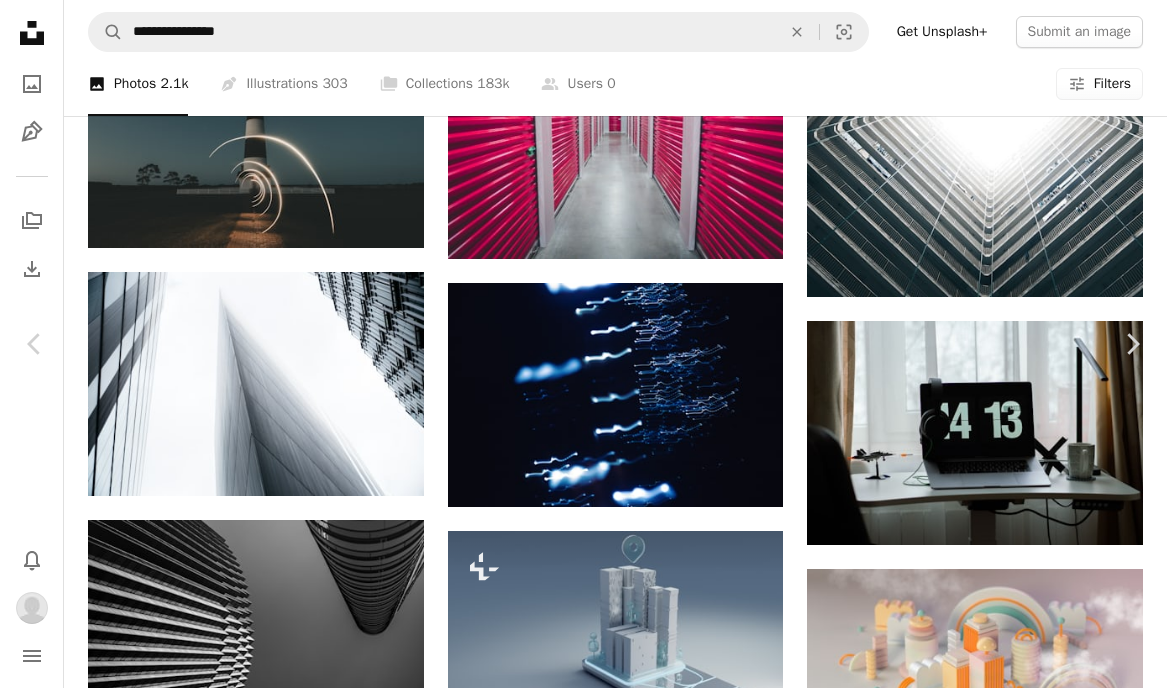 click on "Download" at bounding box center (982, 4189) 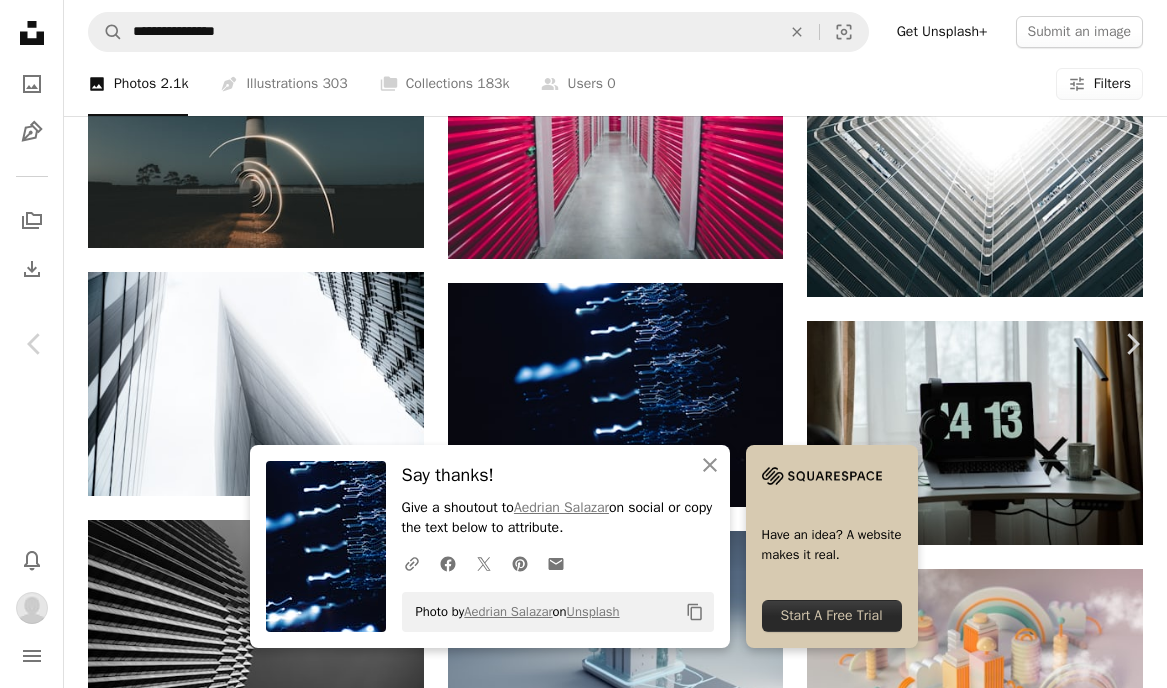 click on "An X shape Chevron left Chevron right An X shape Close Say thanks! Give a shoutout to  [FIRST] [LAST]  on social or copy the text below to attribute. A URL sharing icon (chains) Facebook icon X (formerly Twitter) icon Pinterest icon An envelope Photo by  [FIRST] [LAST]  on  Unsplash
Copy content Have an idea? A website makes it real. Start A Free Trial [FIRST] [LAST] Available for hire A checkmark inside of a circle A heart A plus sign Edit image   Plus sign for Unsplash+ Download Chevron down Zoom in Views 1,162,586 Downloads 6,377 Featured in Photos ,  Blue ,  Experimental A forward-right arrow Share Info icon Info More Actions Calendar outlined Published on  December 19, 2021 Camera Canon, EOS Rebel T7i Safety Free to use under the  Unsplash License abstract texture art blue pattern neon abstract art lightning electricity christmas lights textures lights experimental night lights light trails land black sea lighting outdoors Browse premium related images on iStock  |  View more on iStock  ↗" at bounding box center (583, 4486) 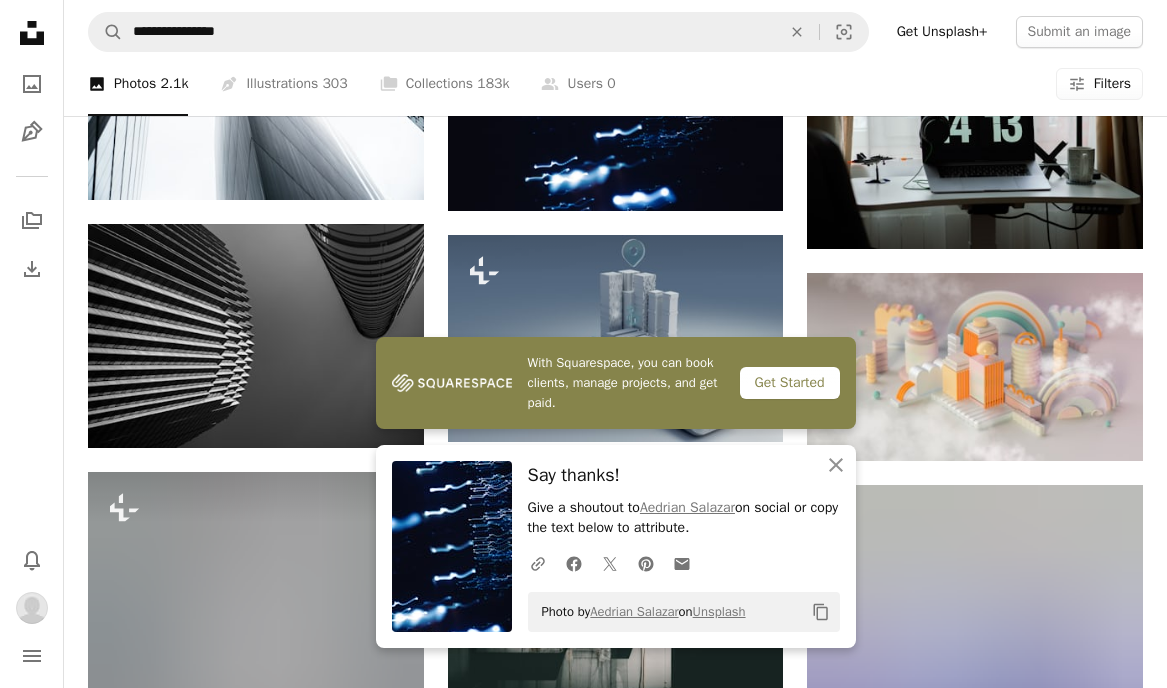 scroll, scrollTop: 37330, scrollLeft: 0, axis: vertical 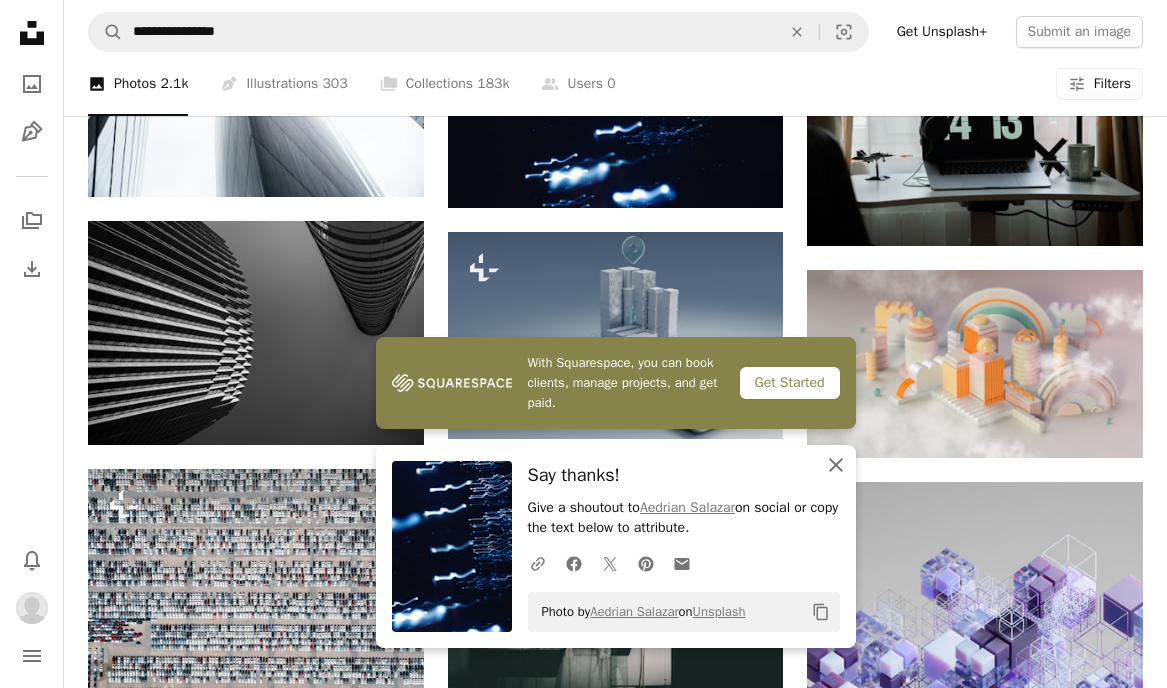 click 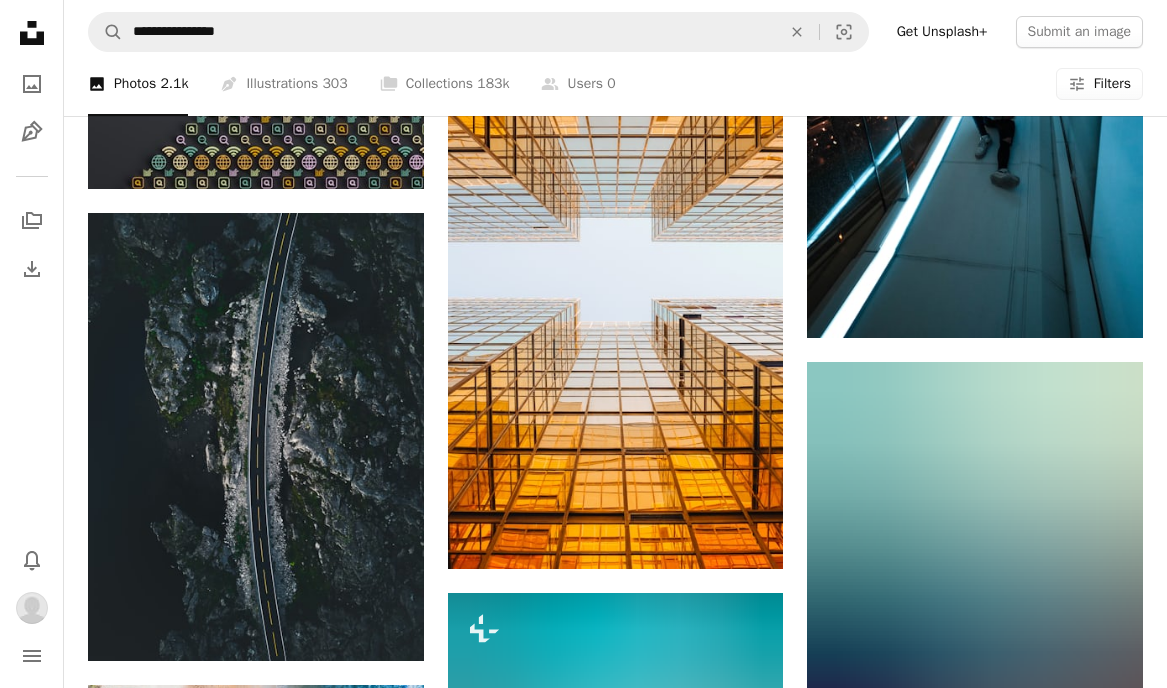 scroll, scrollTop: 41429, scrollLeft: 0, axis: vertical 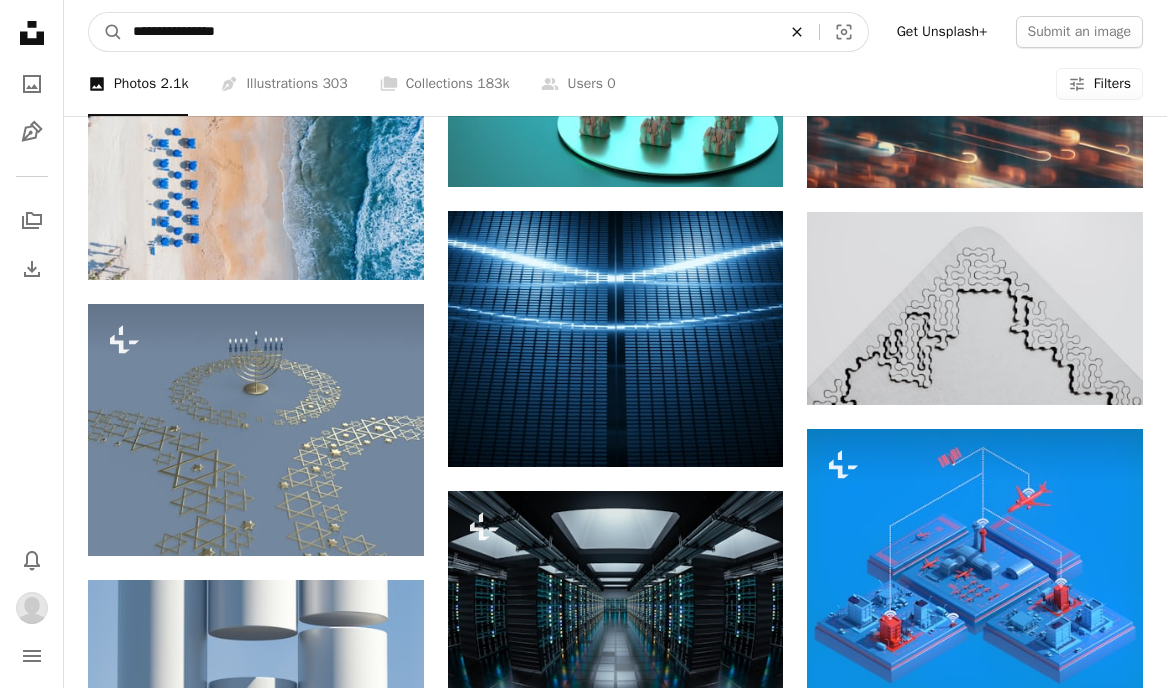 click on "An X shape" 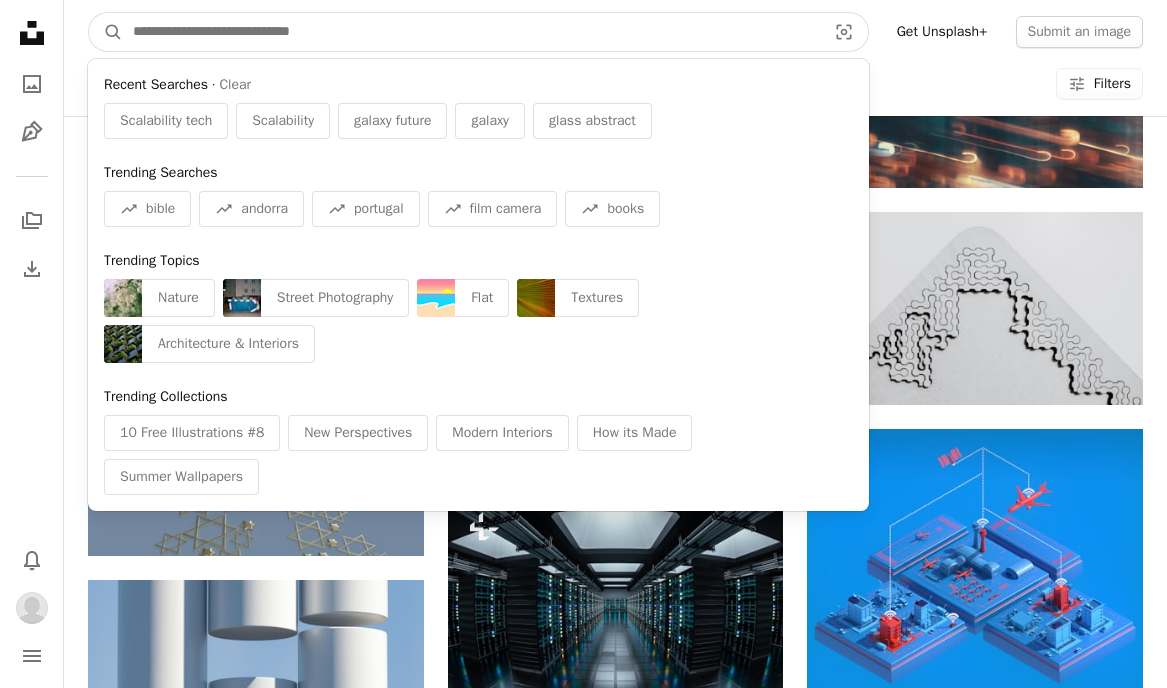 paste on "**********" 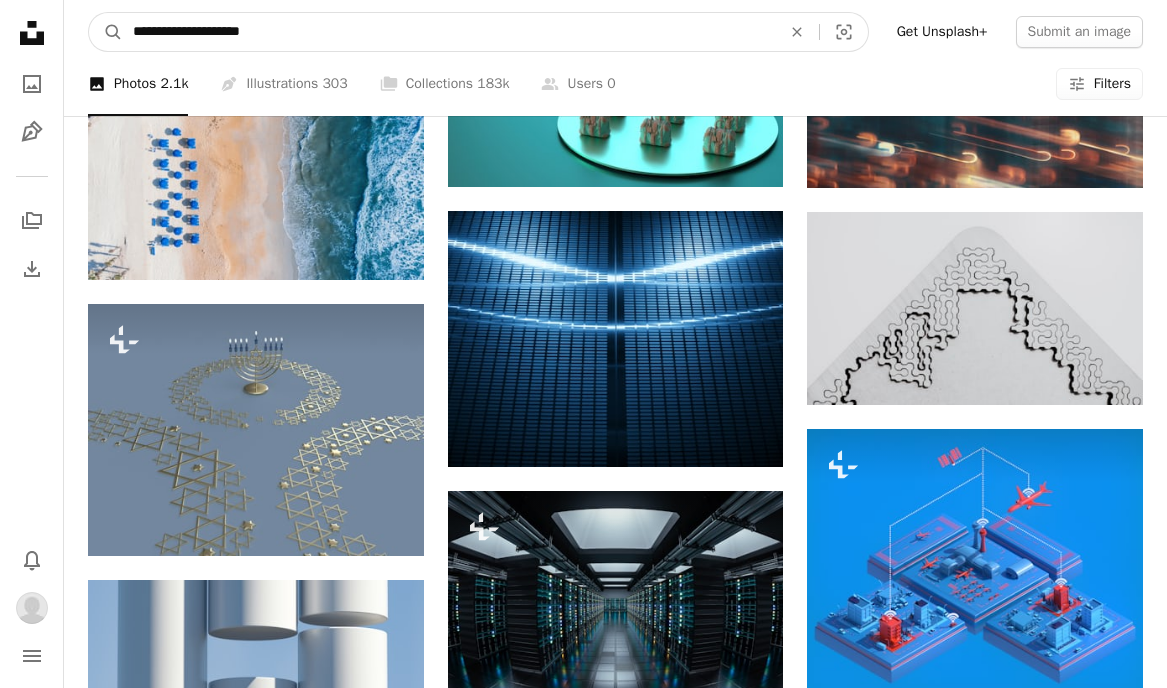 type on "**********" 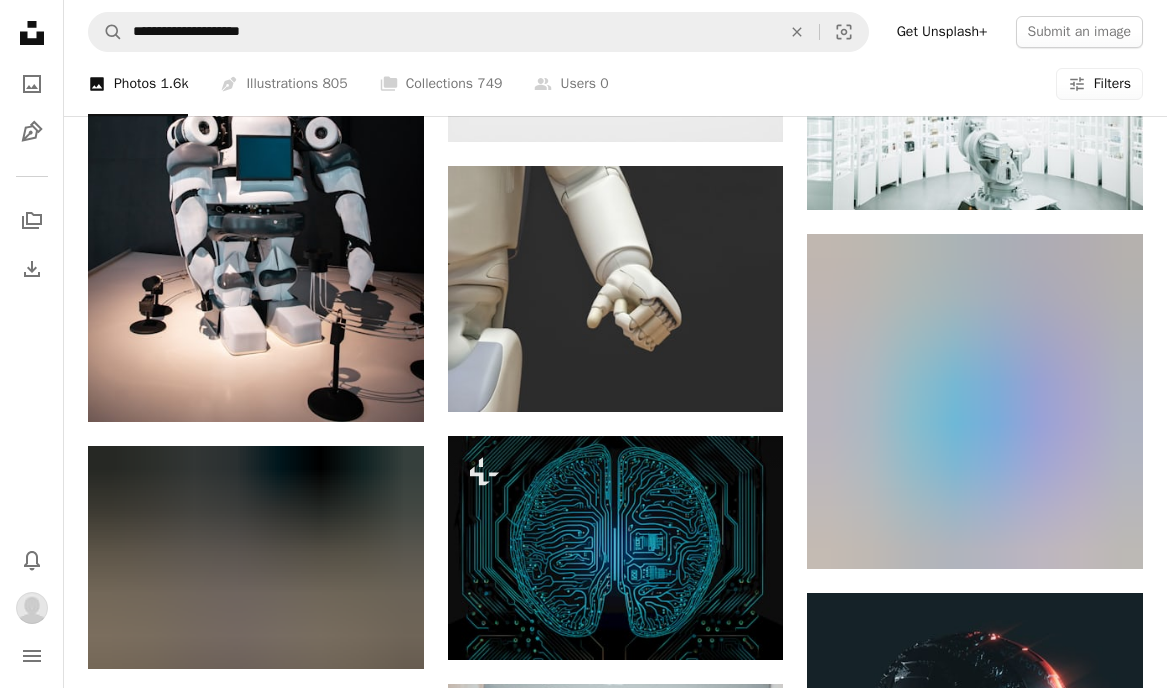 scroll, scrollTop: 1734, scrollLeft: 0, axis: vertical 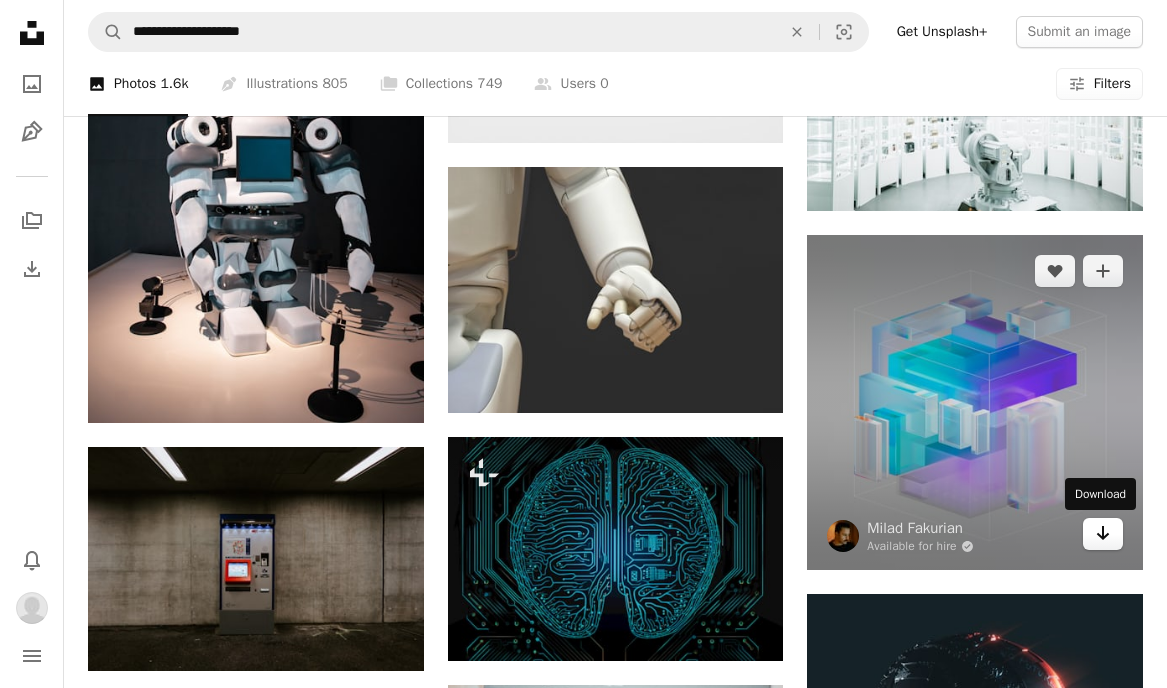 click 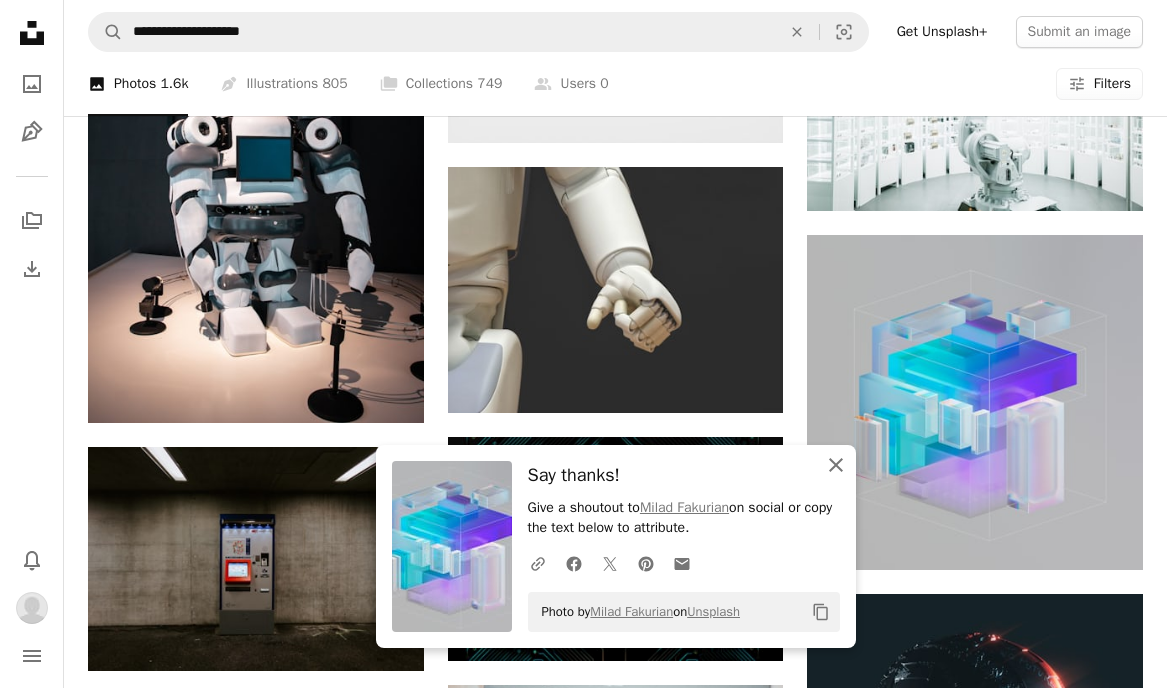 click 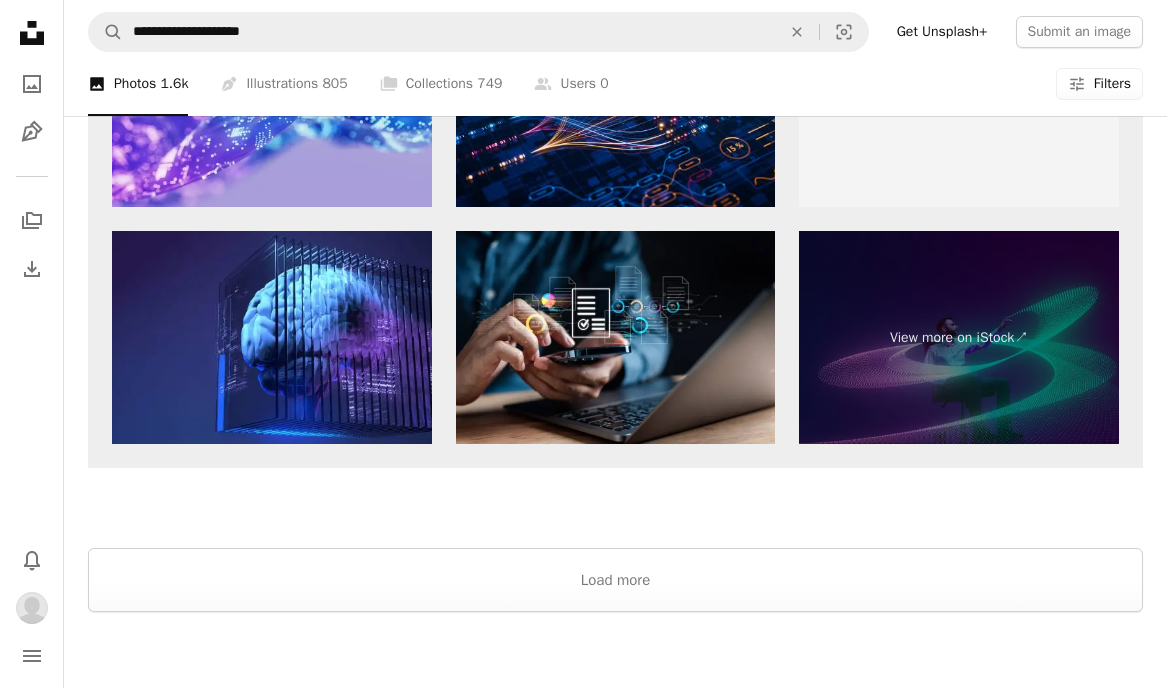 scroll, scrollTop: 3273, scrollLeft: 0, axis: vertical 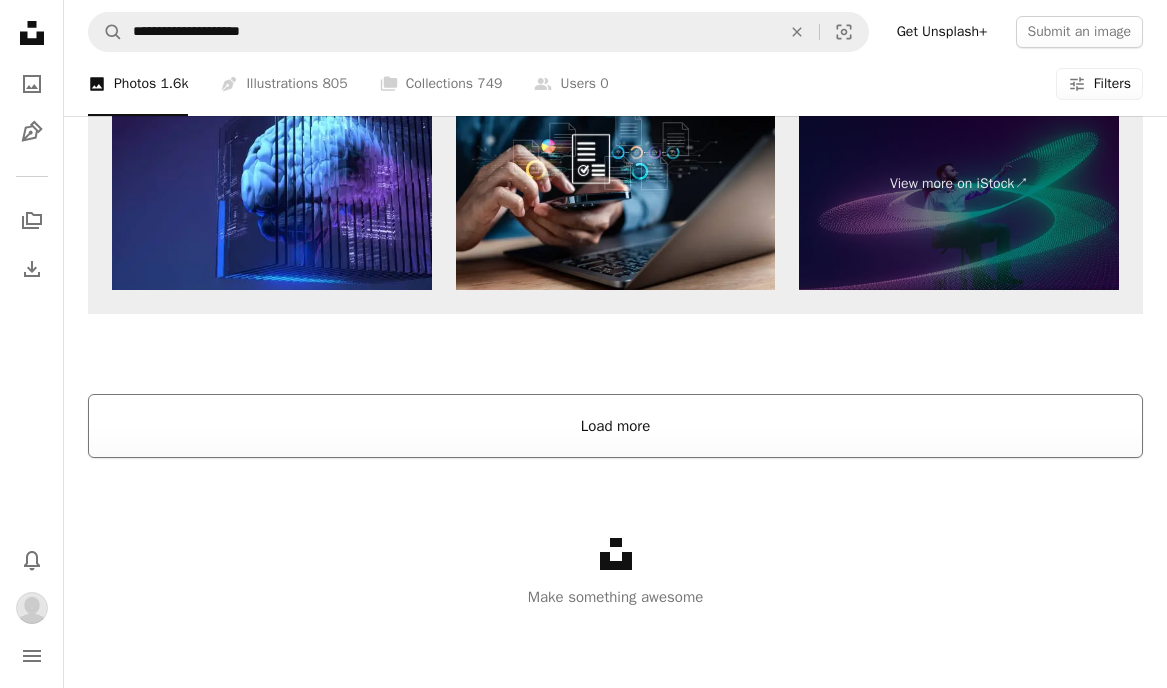 click on "Load more" at bounding box center (615, 426) 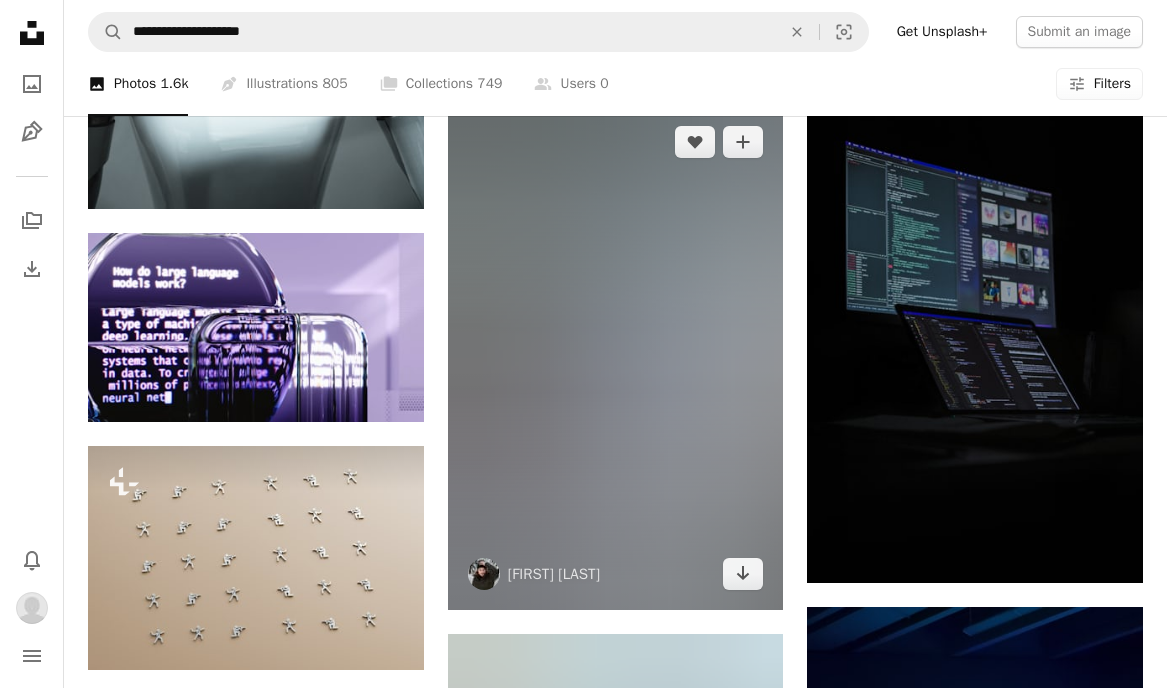 scroll, scrollTop: 4986, scrollLeft: 0, axis: vertical 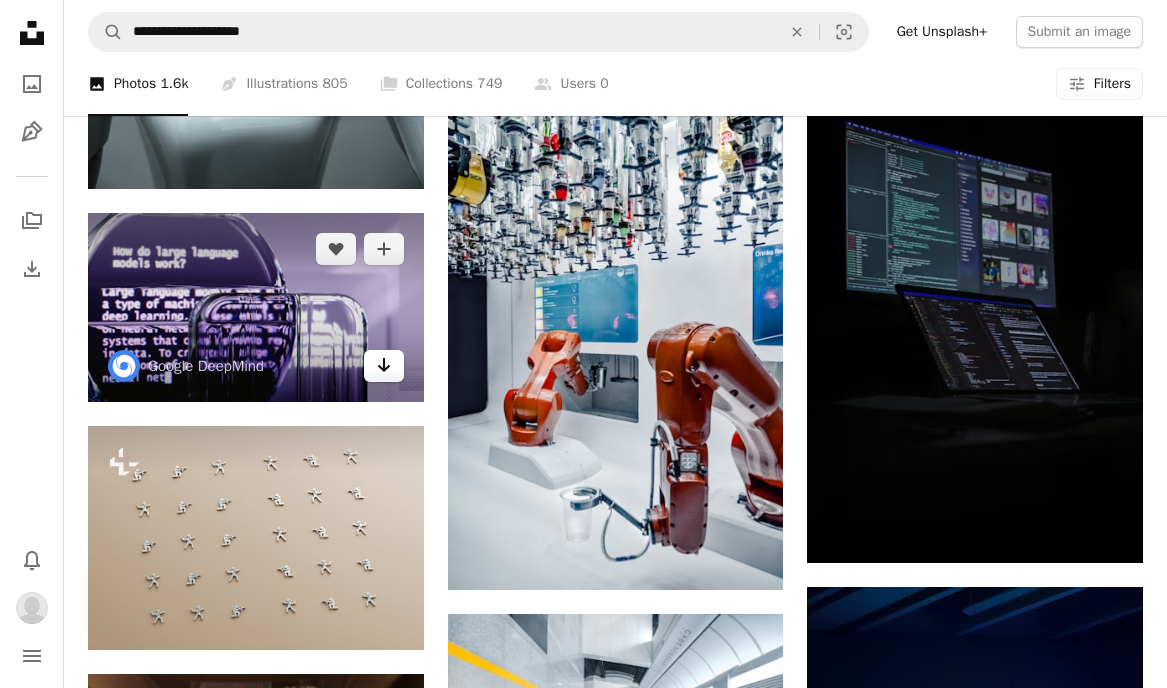 click on "Arrow pointing down" at bounding box center (384, 366) 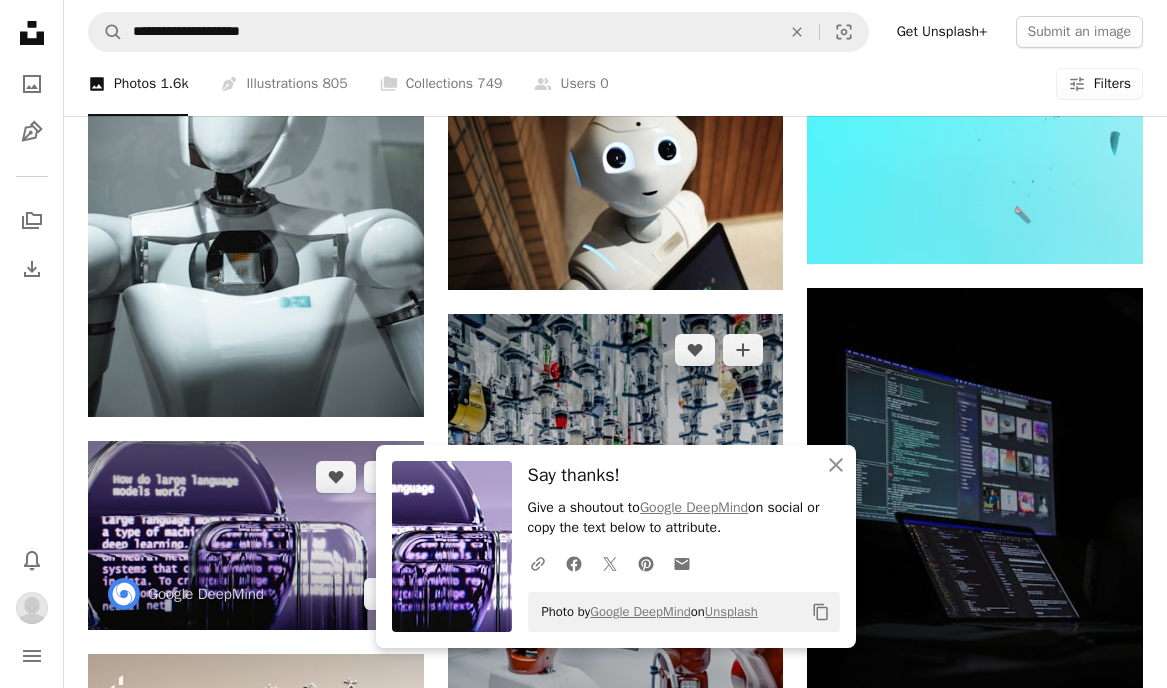 scroll, scrollTop: 4755, scrollLeft: 0, axis: vertical 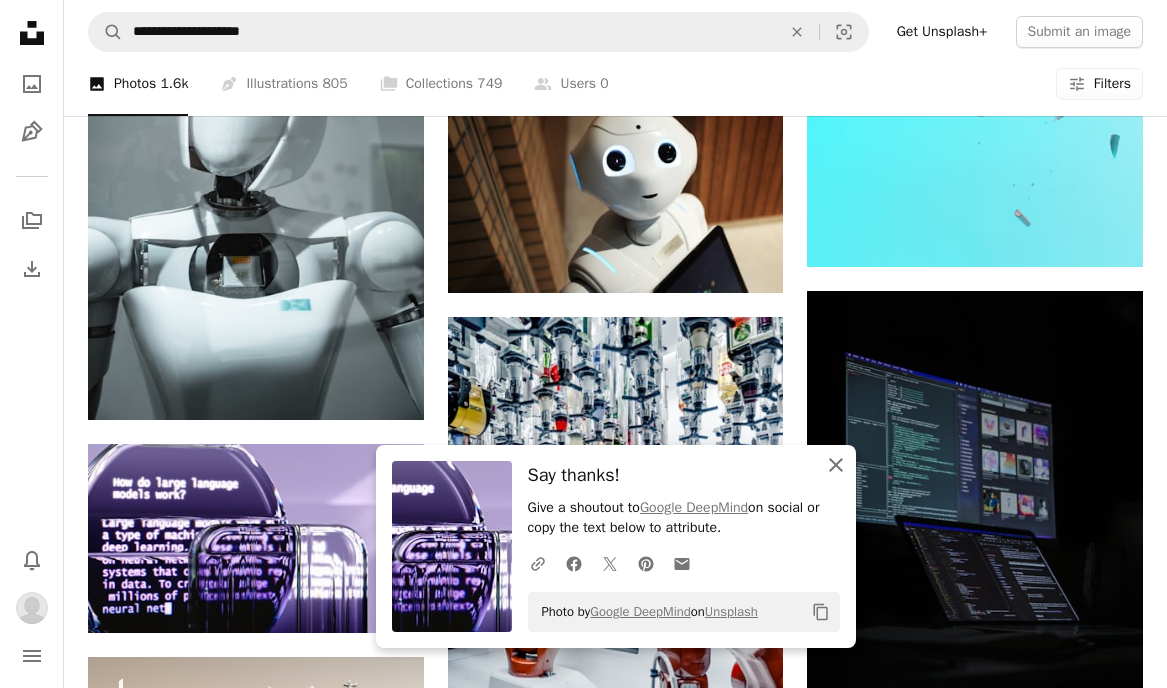 click on "An X shape" 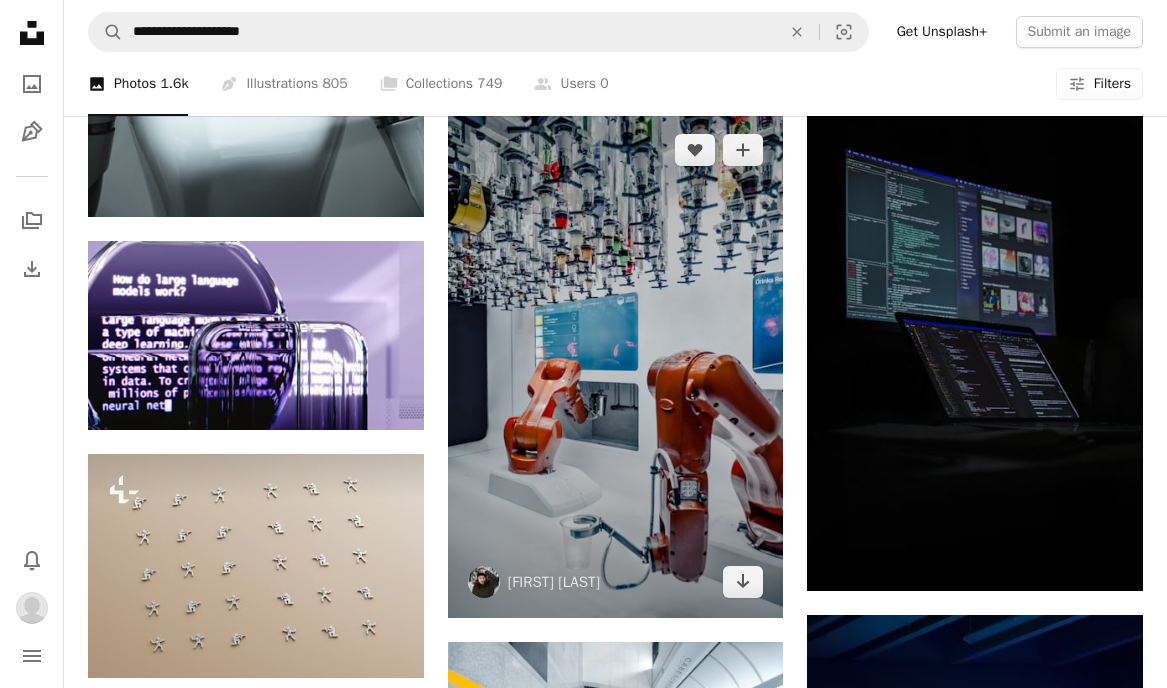 scroll, scrollTop: 4962, scrollLeft: 0, axis: vertical 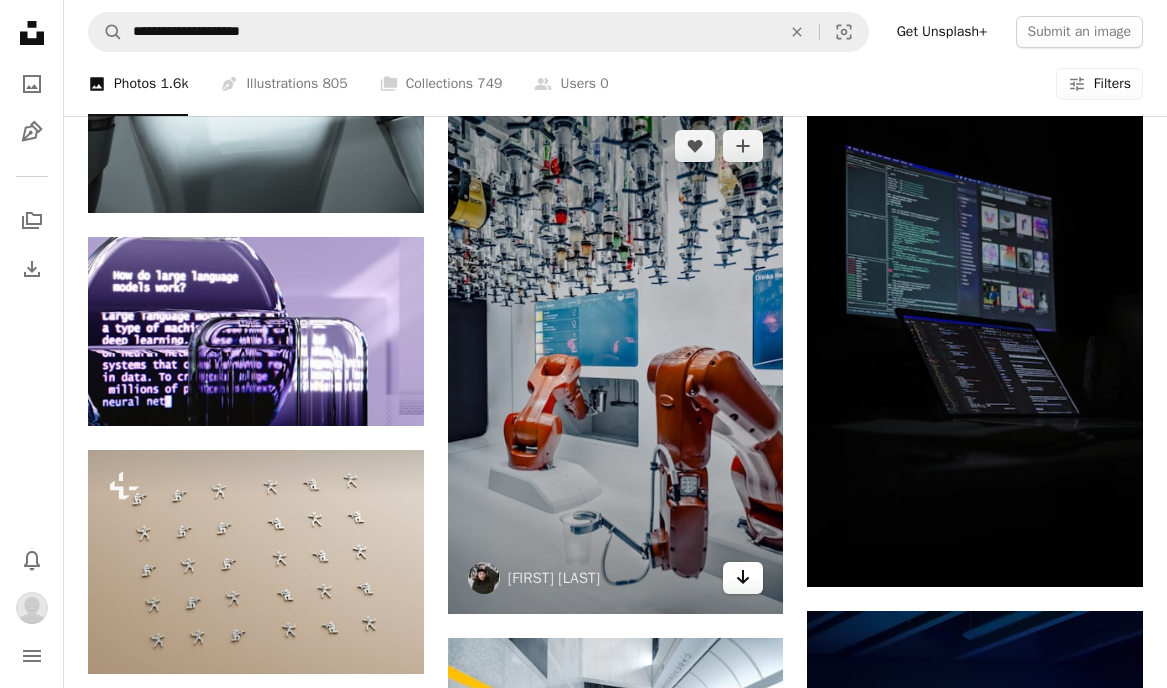 click on "Arrow pointing down" 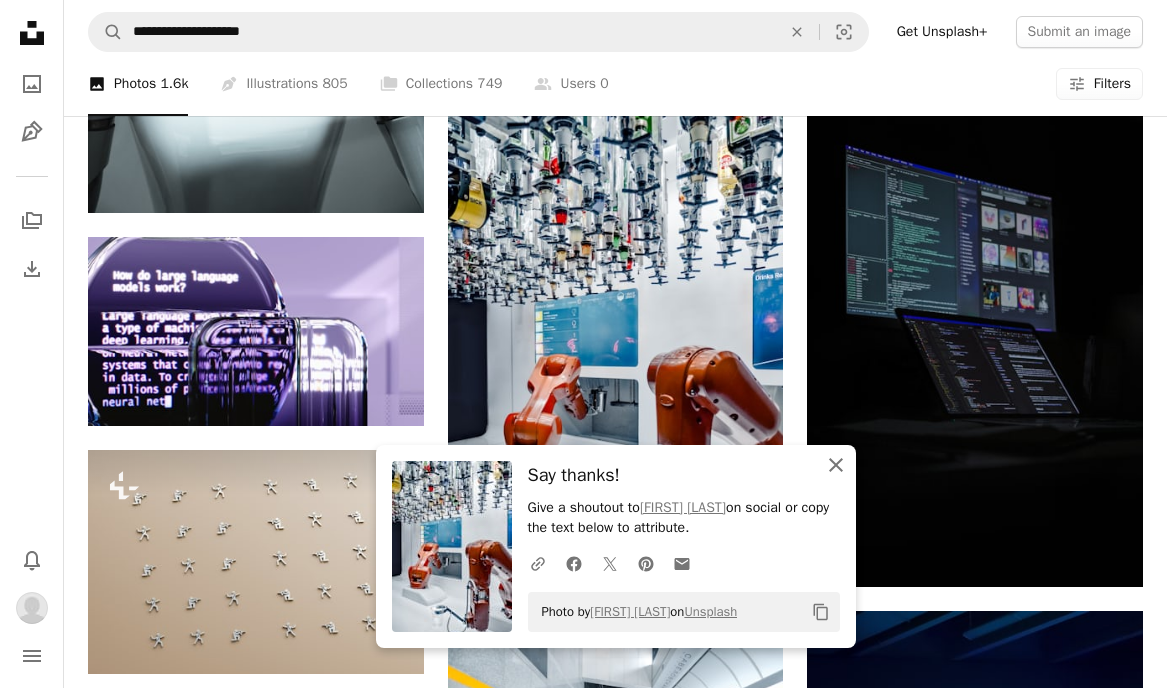 click on "An X shape" 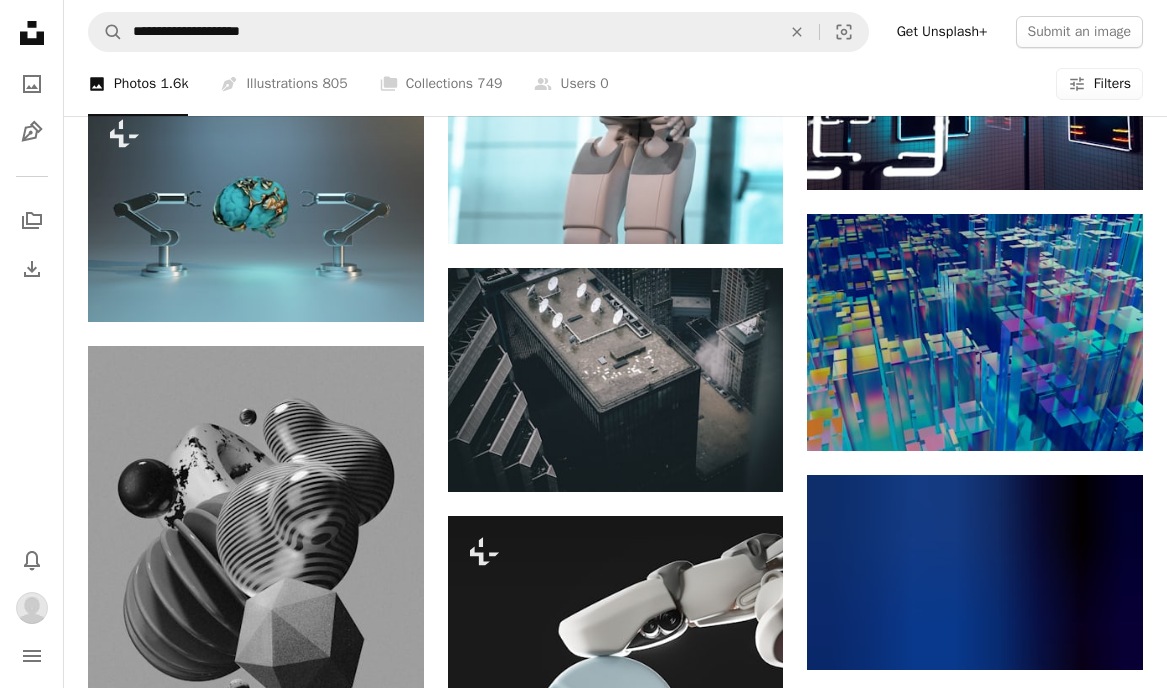 scroll, scrollTop: 15025, scrollLeft: 0, axis: vertical 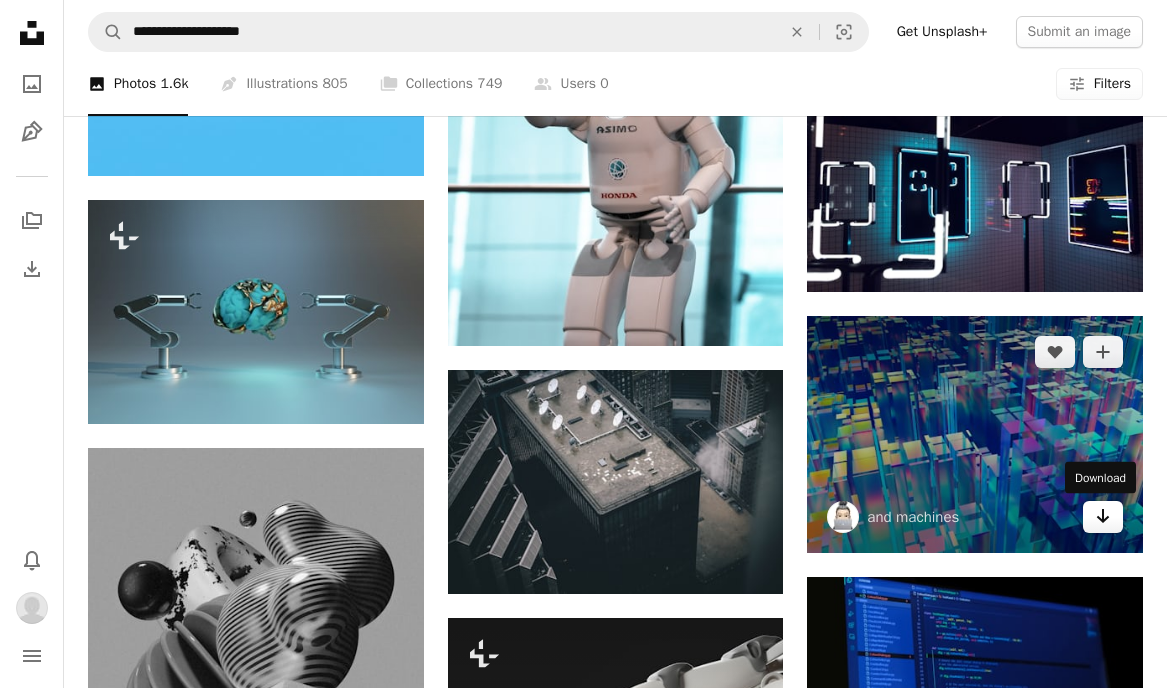 click on "Arrow pointing down" 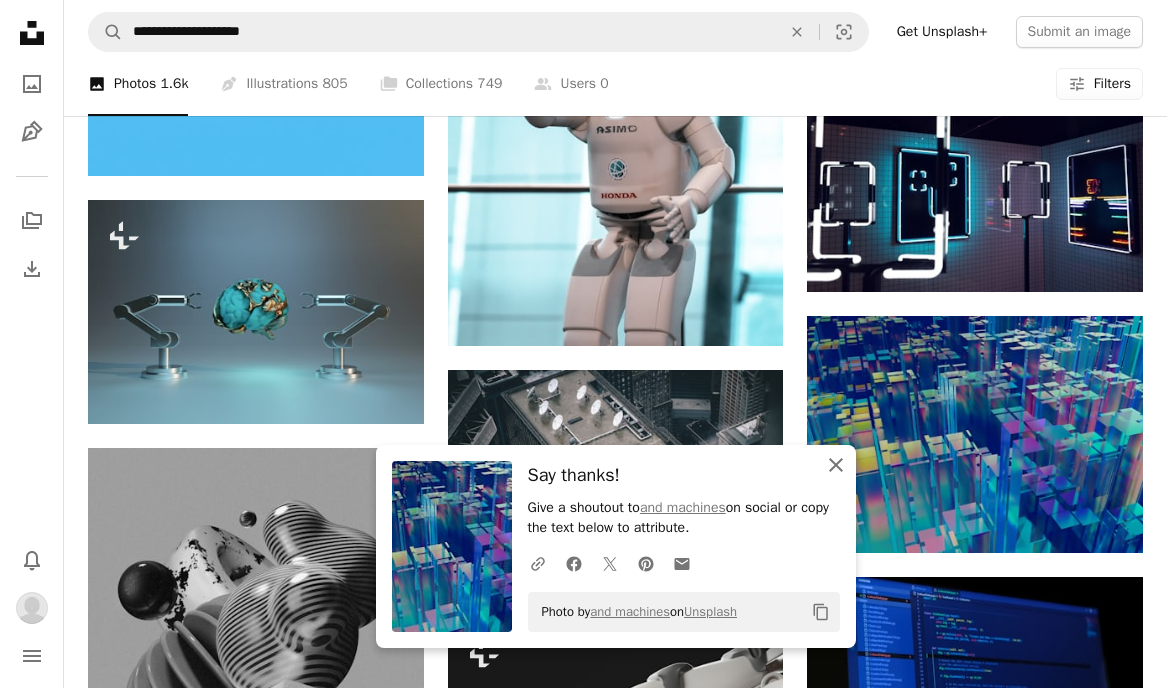 click on "An X shape" 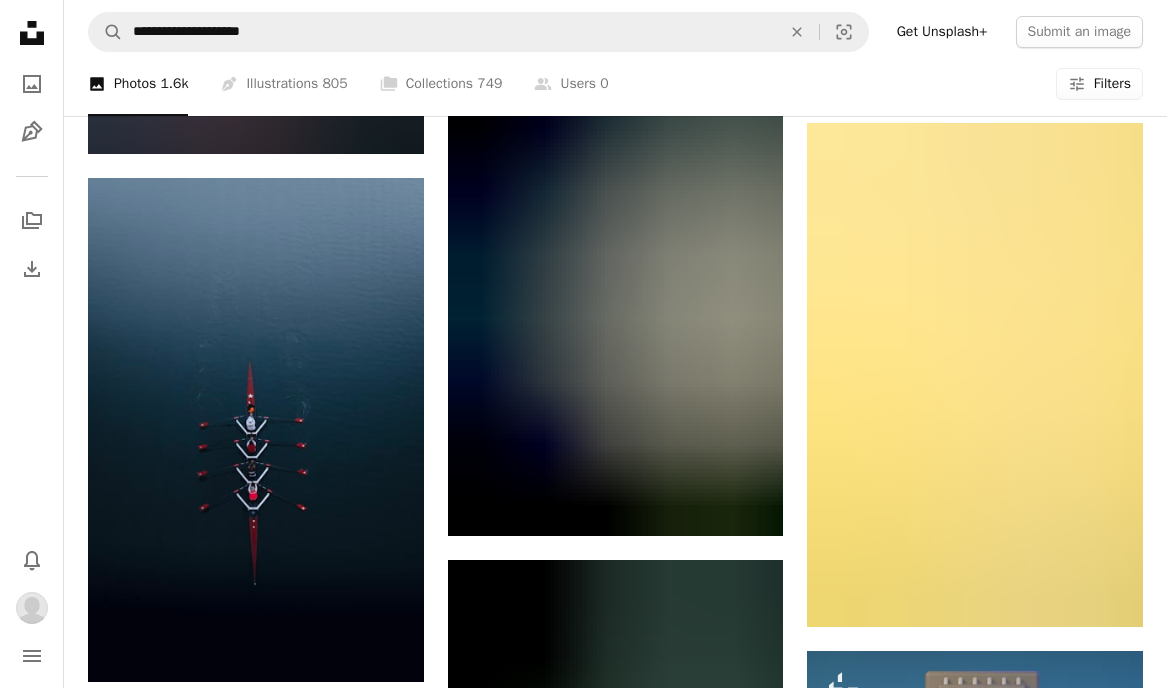 scroll, scrollTop: 42670, scrollLeft: 0, axis: vertical 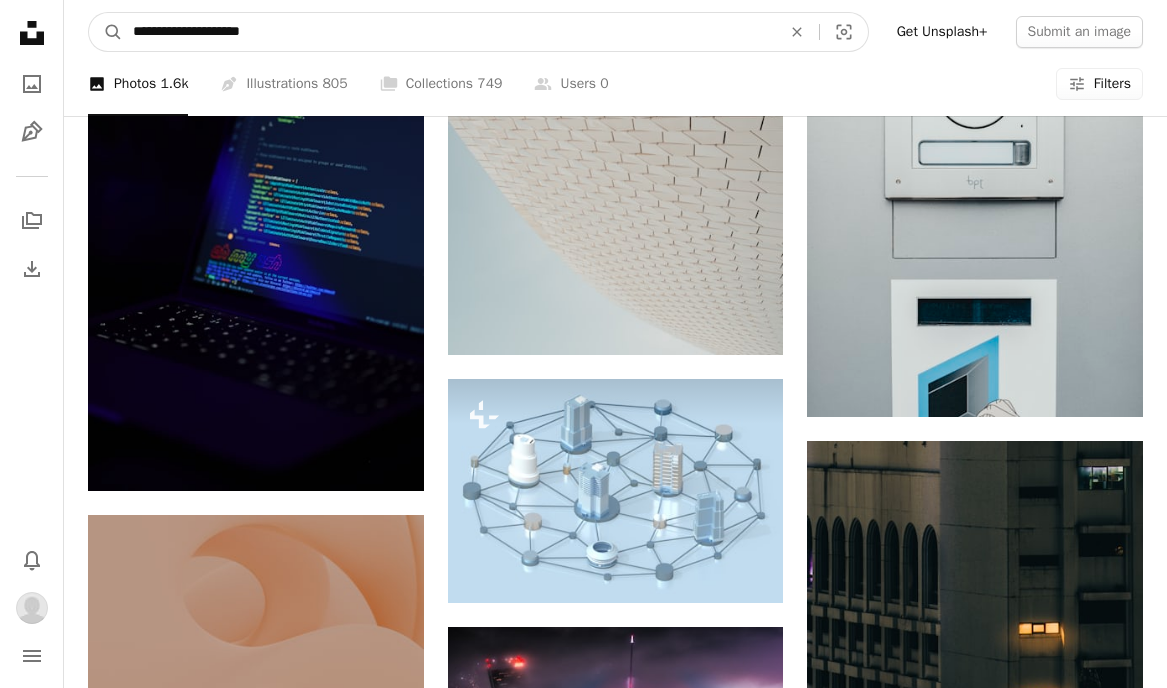 click on "**********" at bounding box center (449, 32) 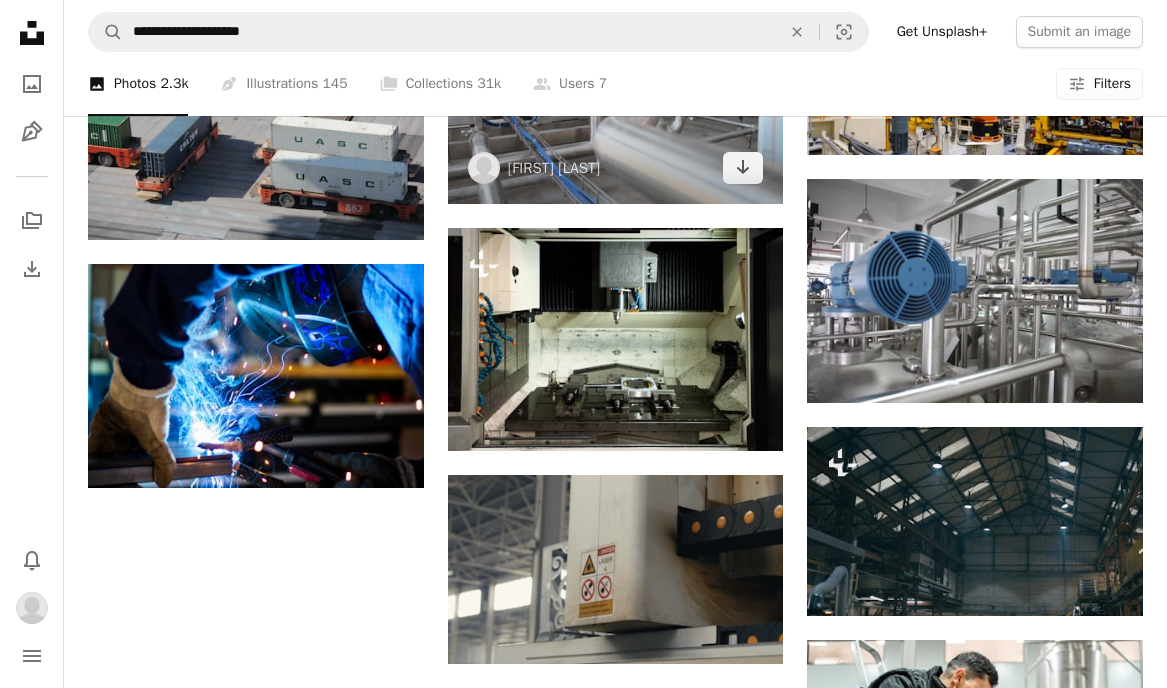 scroll, scrollTop: 1249, scrollLeft: 0, axis: vertical 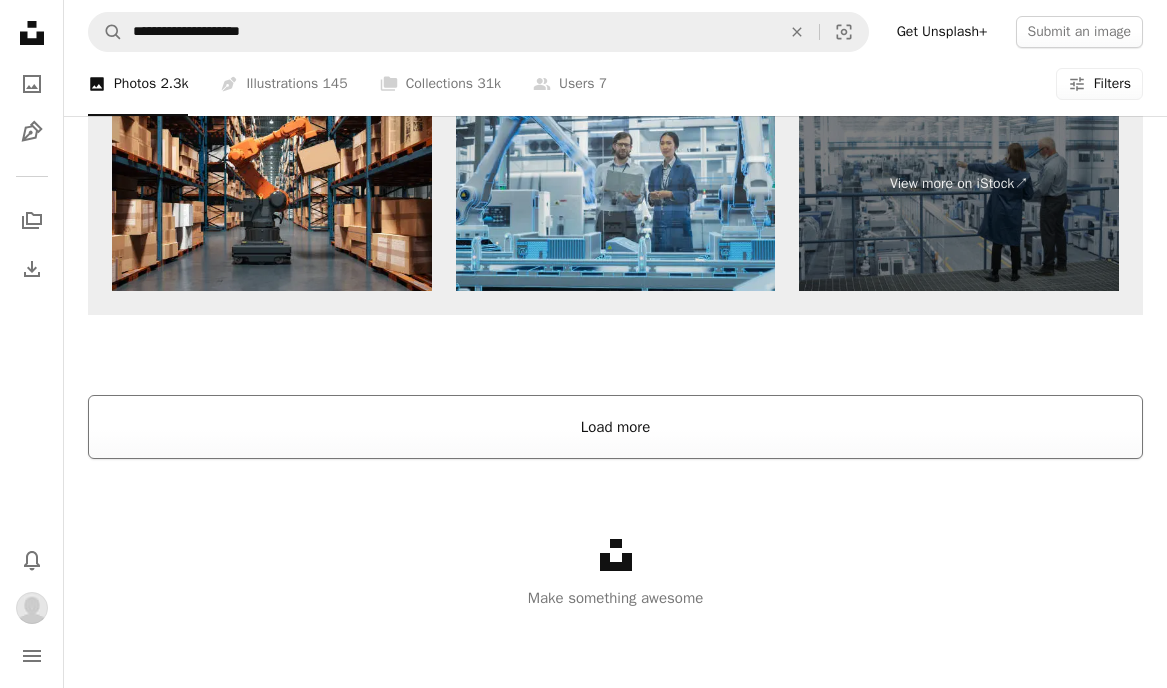 click on "Load more" at bounding box center [615, 427] 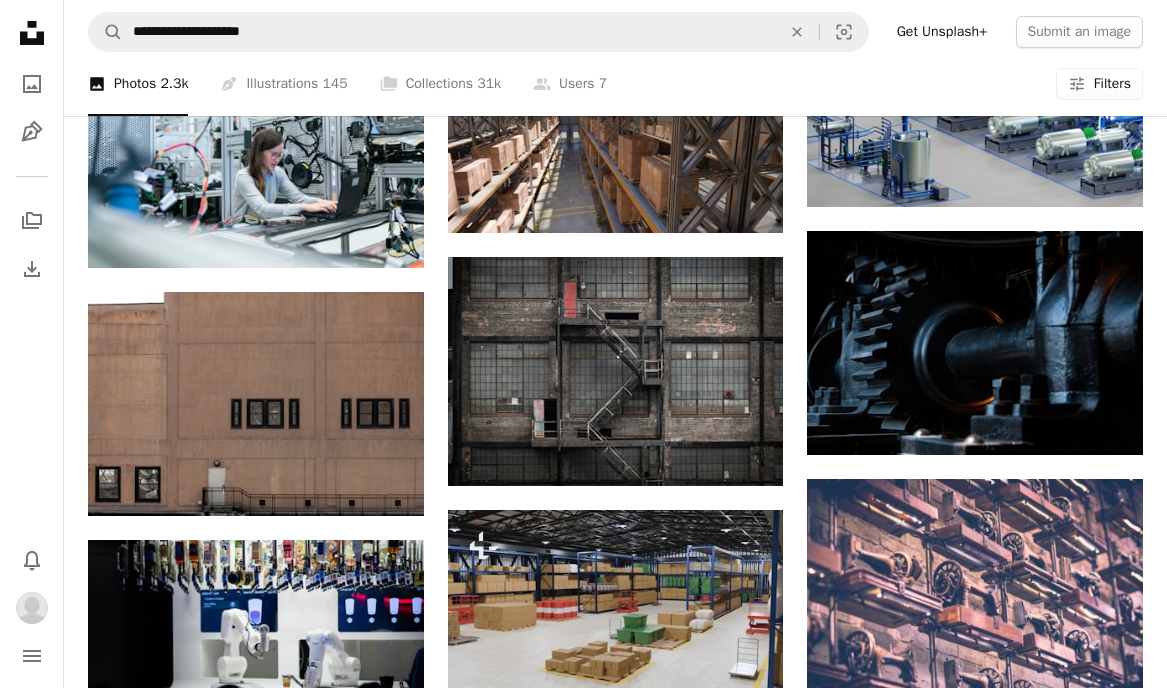 scroll, scrollTop: 8496, scrollLeft: 0, axis: vertical 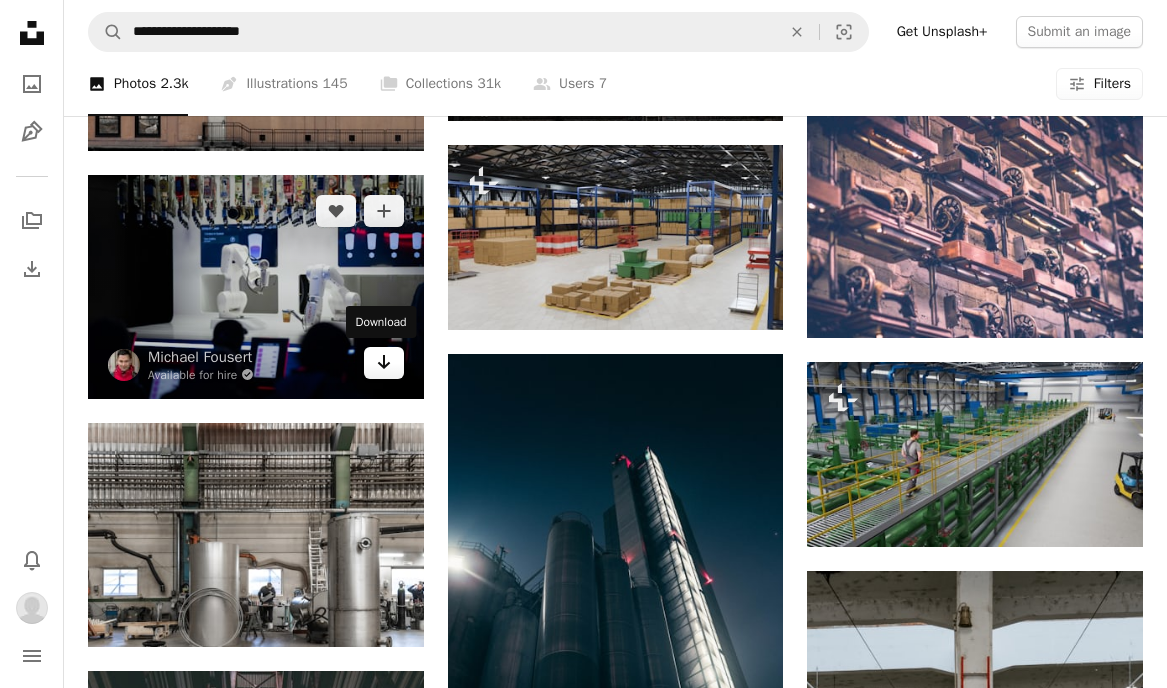 click on "Arrow pointing down" at bounding box center [384, 363] 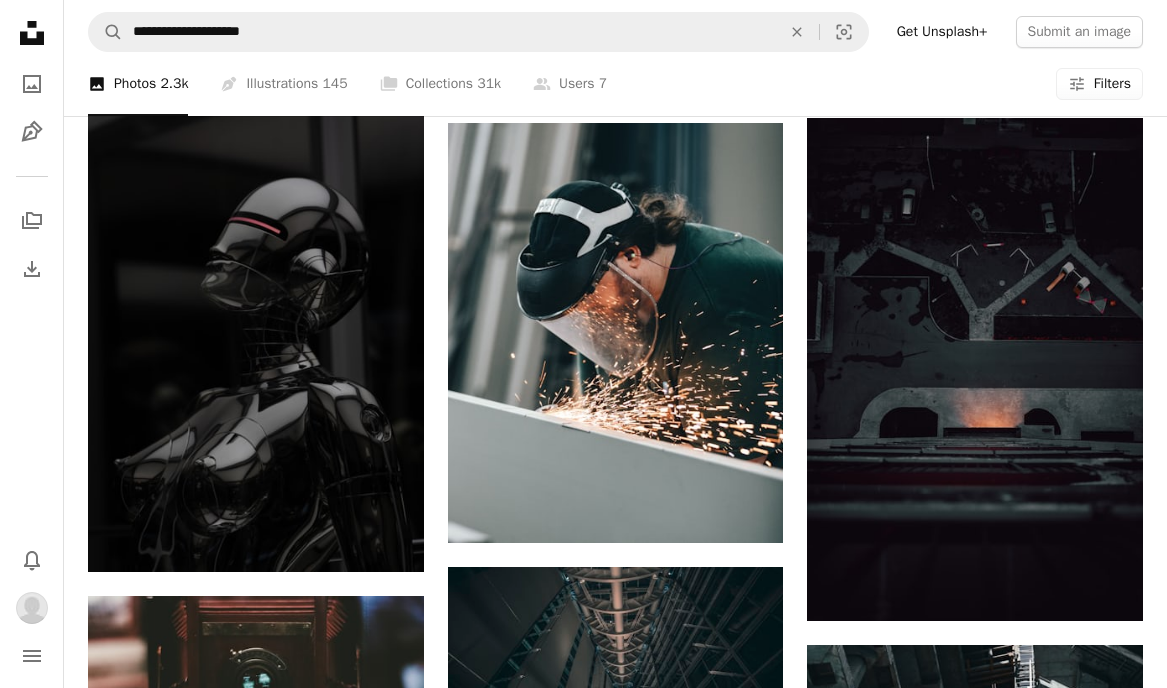 scroll, scrollTop: 17639, scrollLeft: 0, axis: vertical 